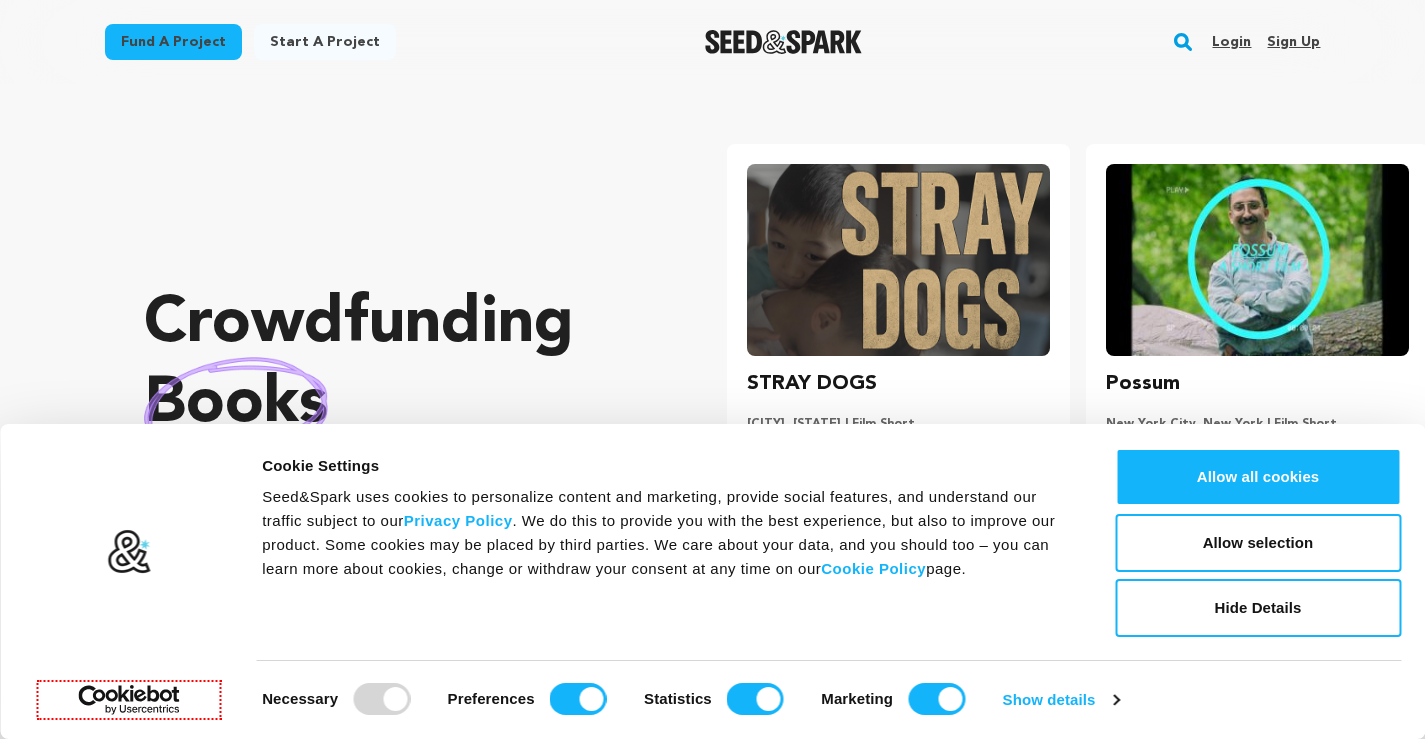 scroll, scrollTop: 0, scrollLeft: 0, axis: both 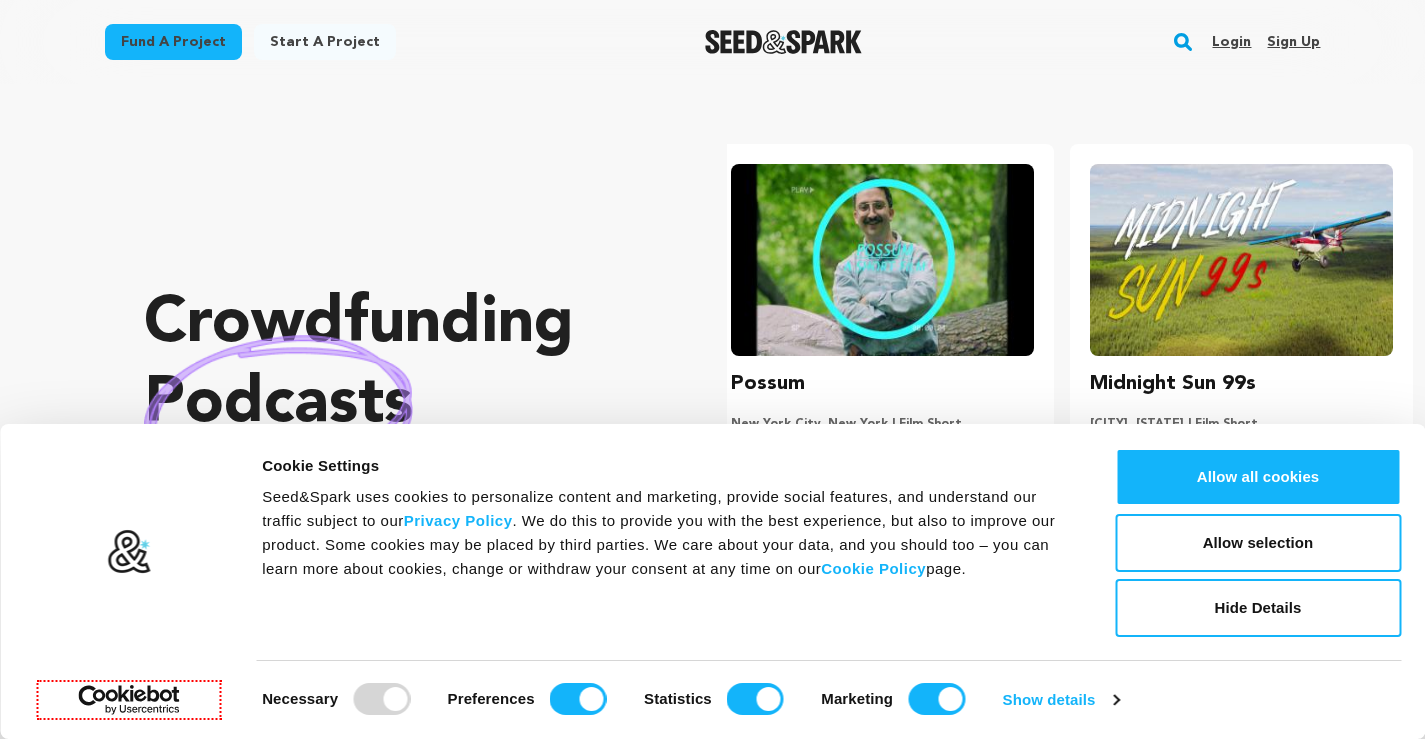 click on "Sign up" at bounding box center (1293, 42) 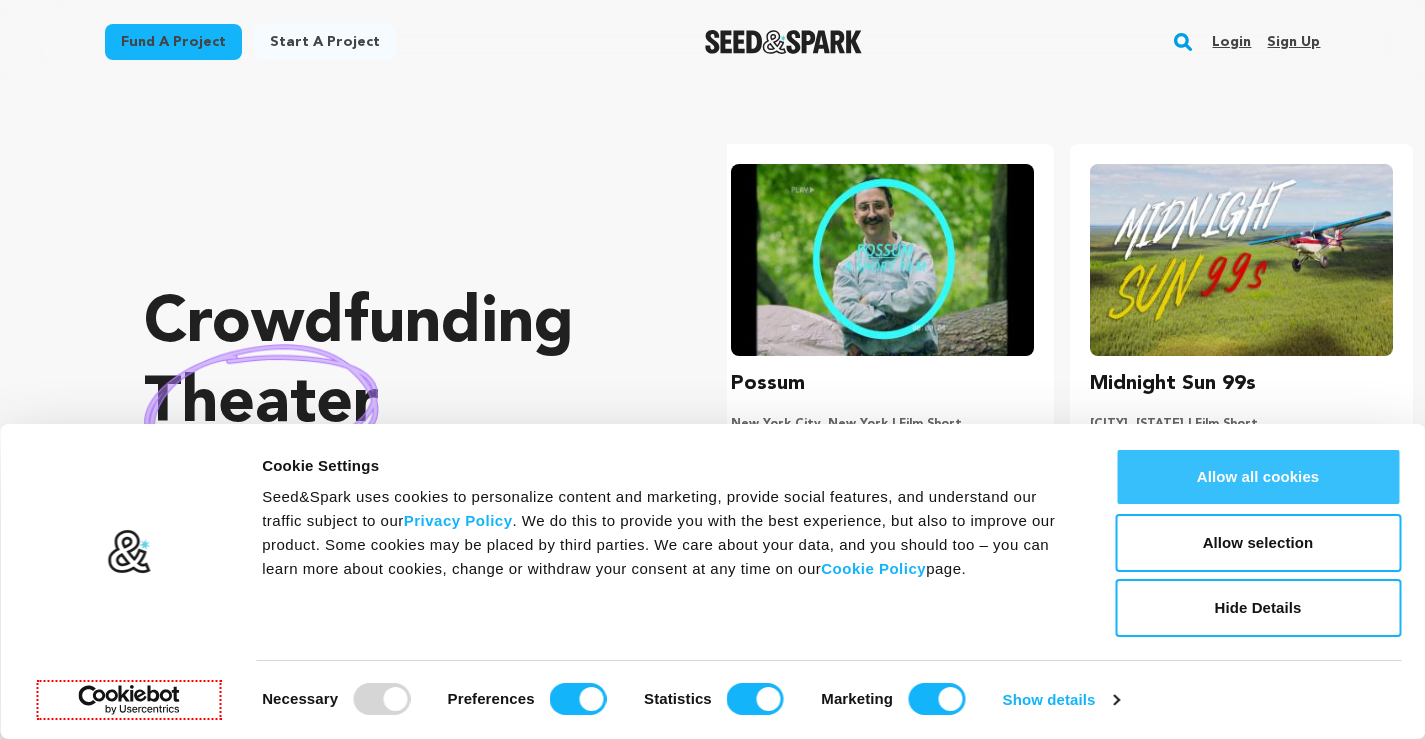click on "Allow all cookies" at bounding box center [1258, 477] 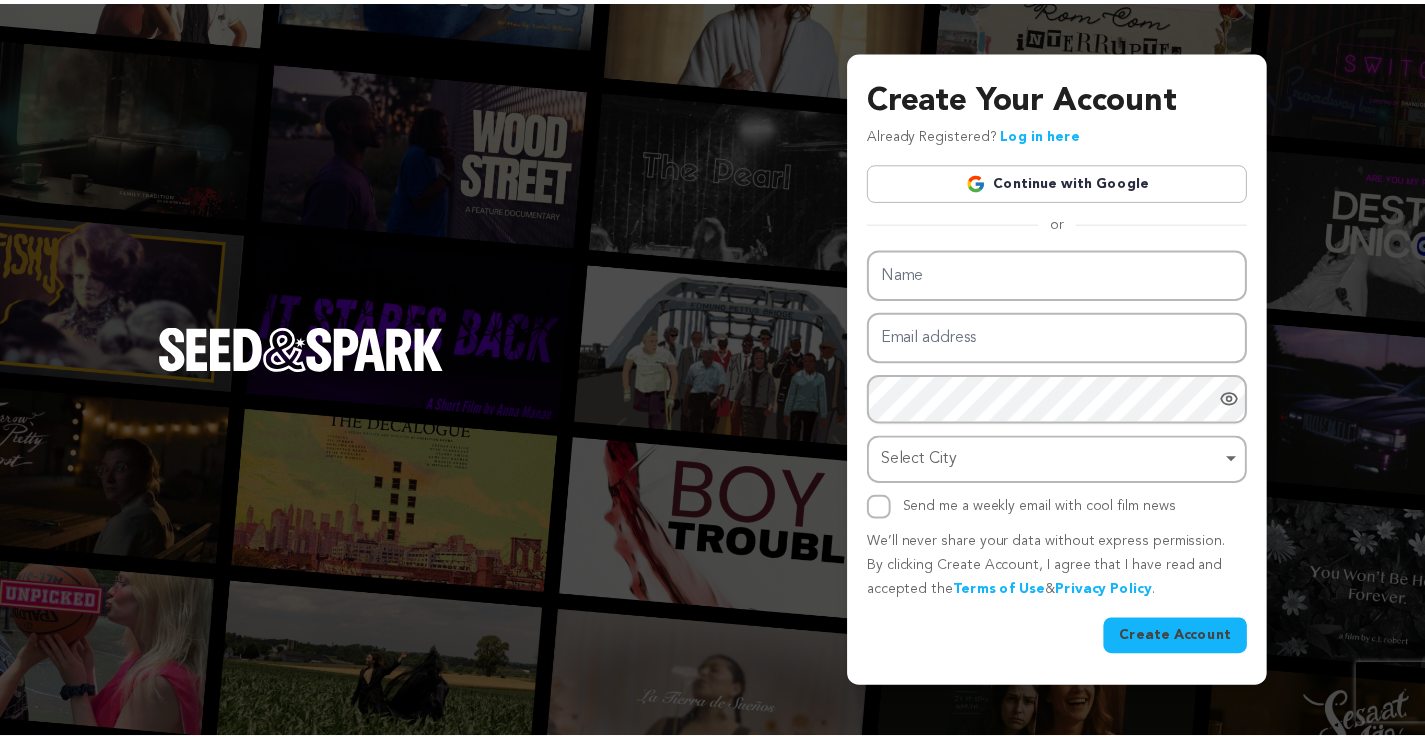 scroll, scrollTop: 0, scrollLeft: 0, axis: both 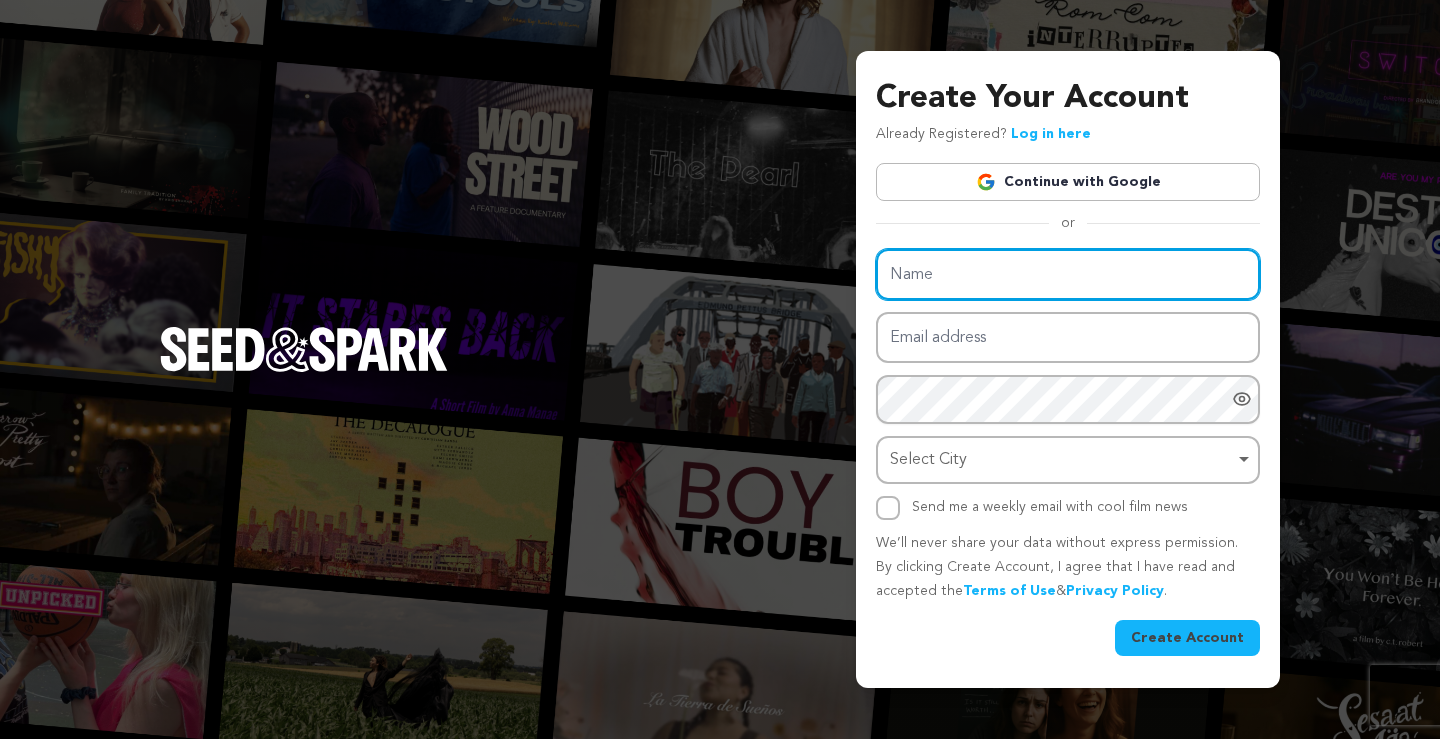 click on "Name" at bounding box center [1068, 274] 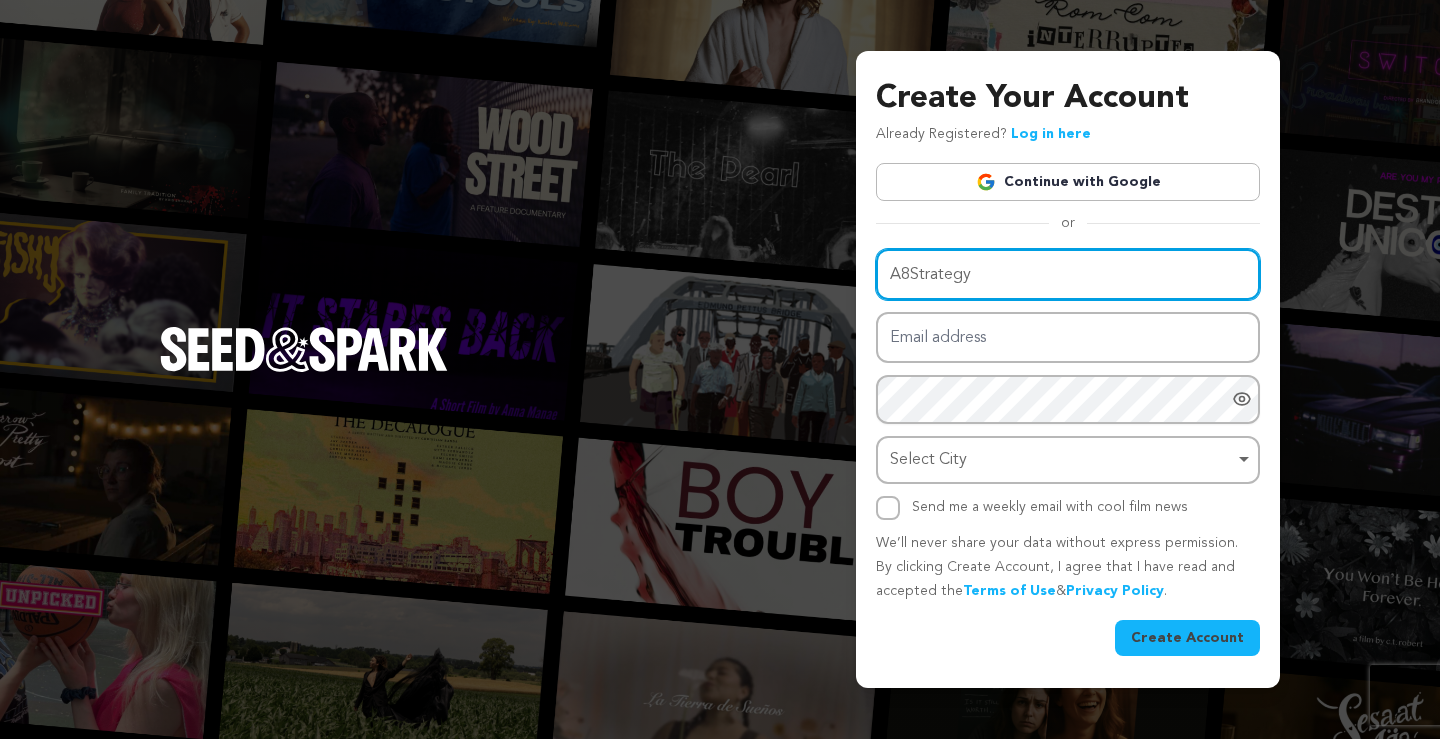 type on "A8Strategy" 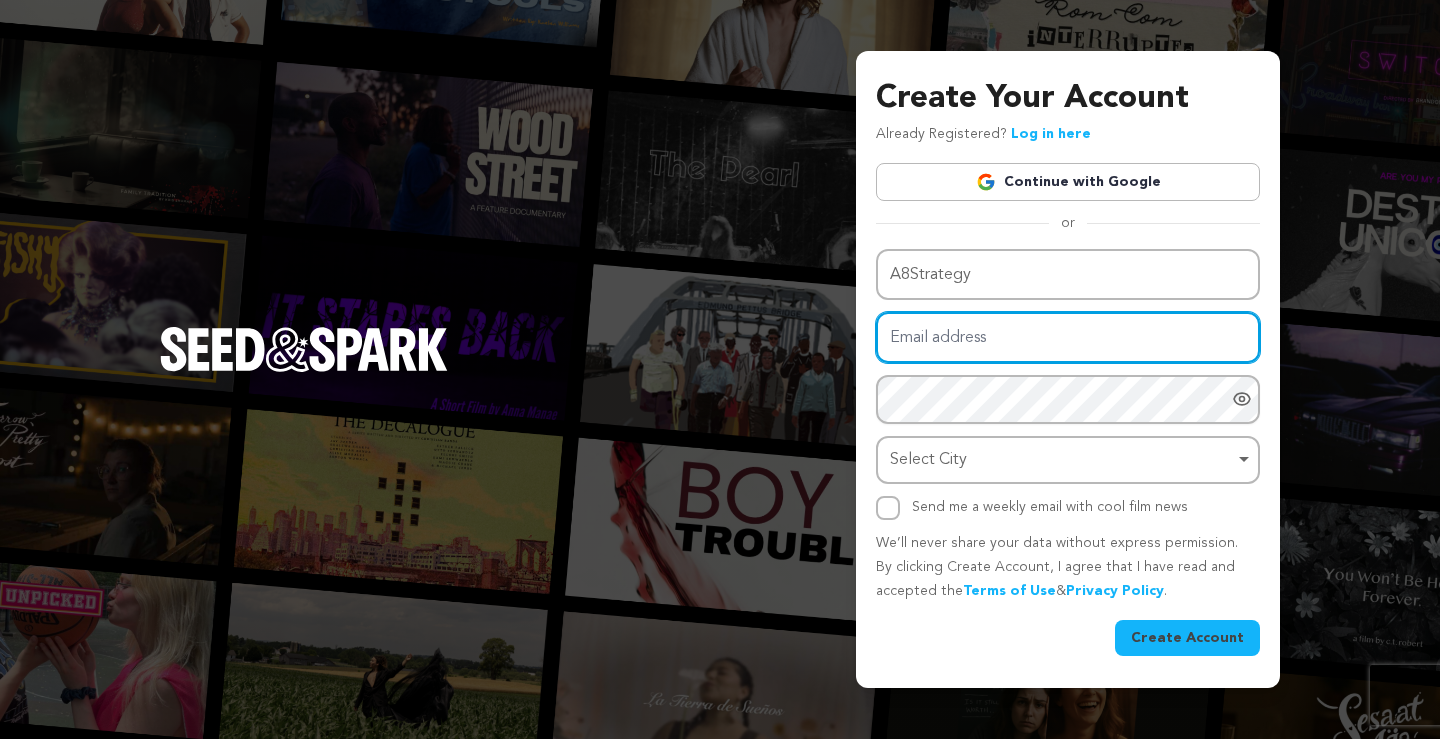 click on "Email address" at bounding box center [1068, 337] 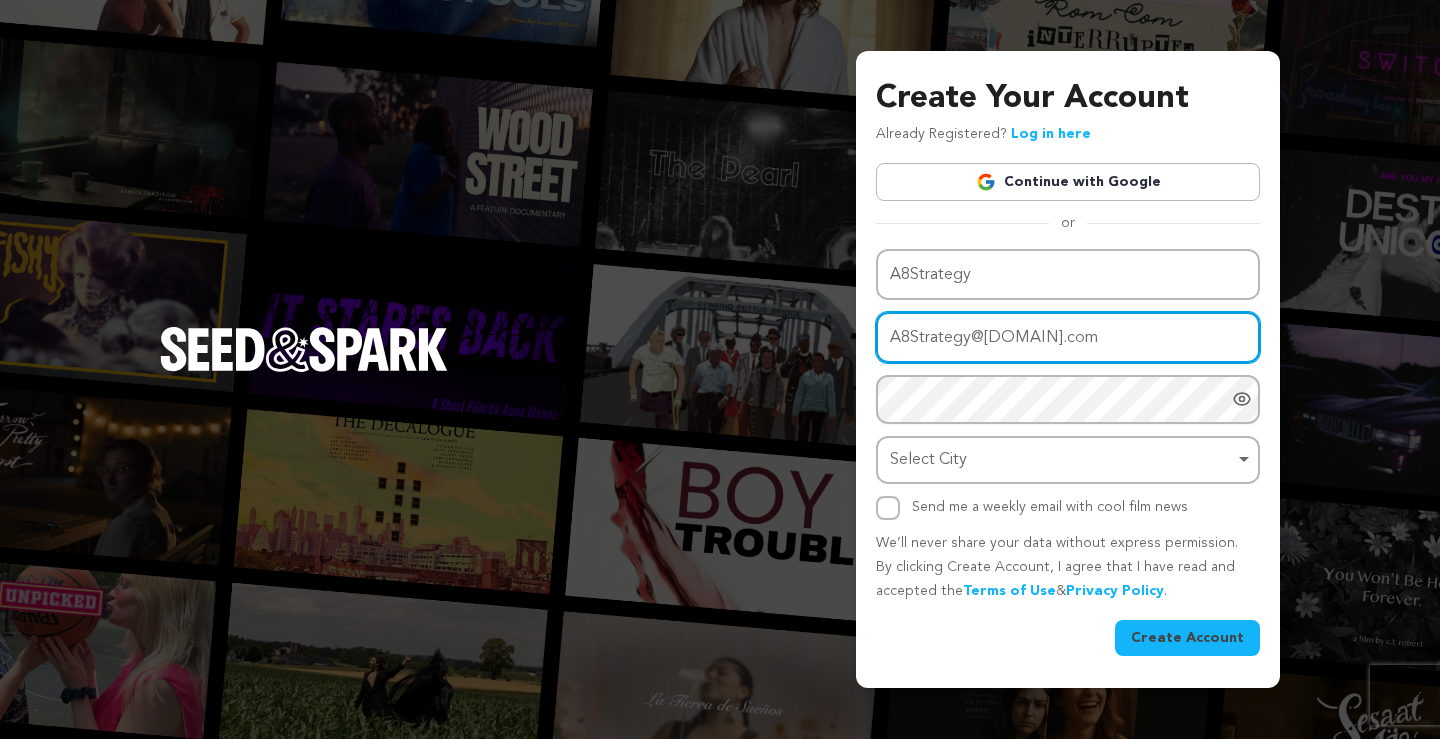type on "8astrategy@gmail.com" 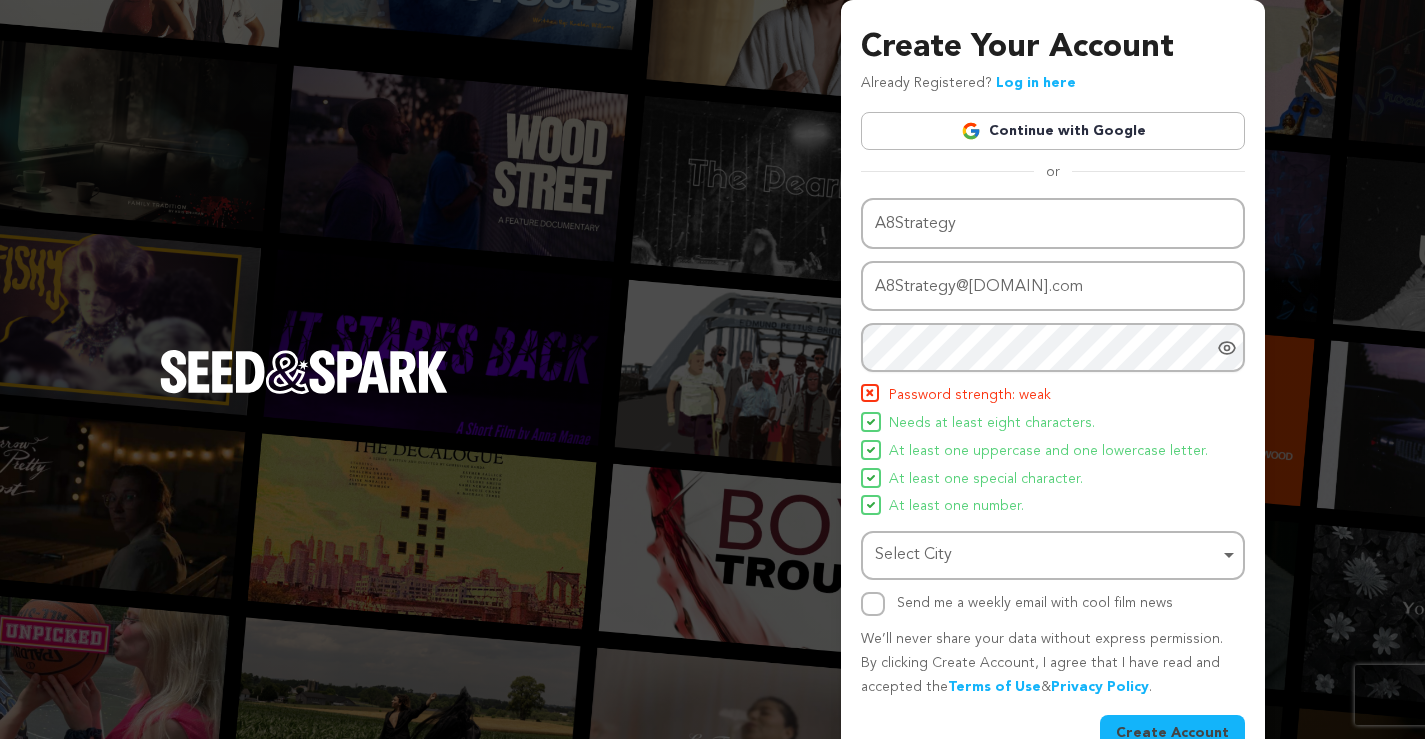 click on "At least one uppercase and one lowercase letter." at bounding box center (1048, 452) 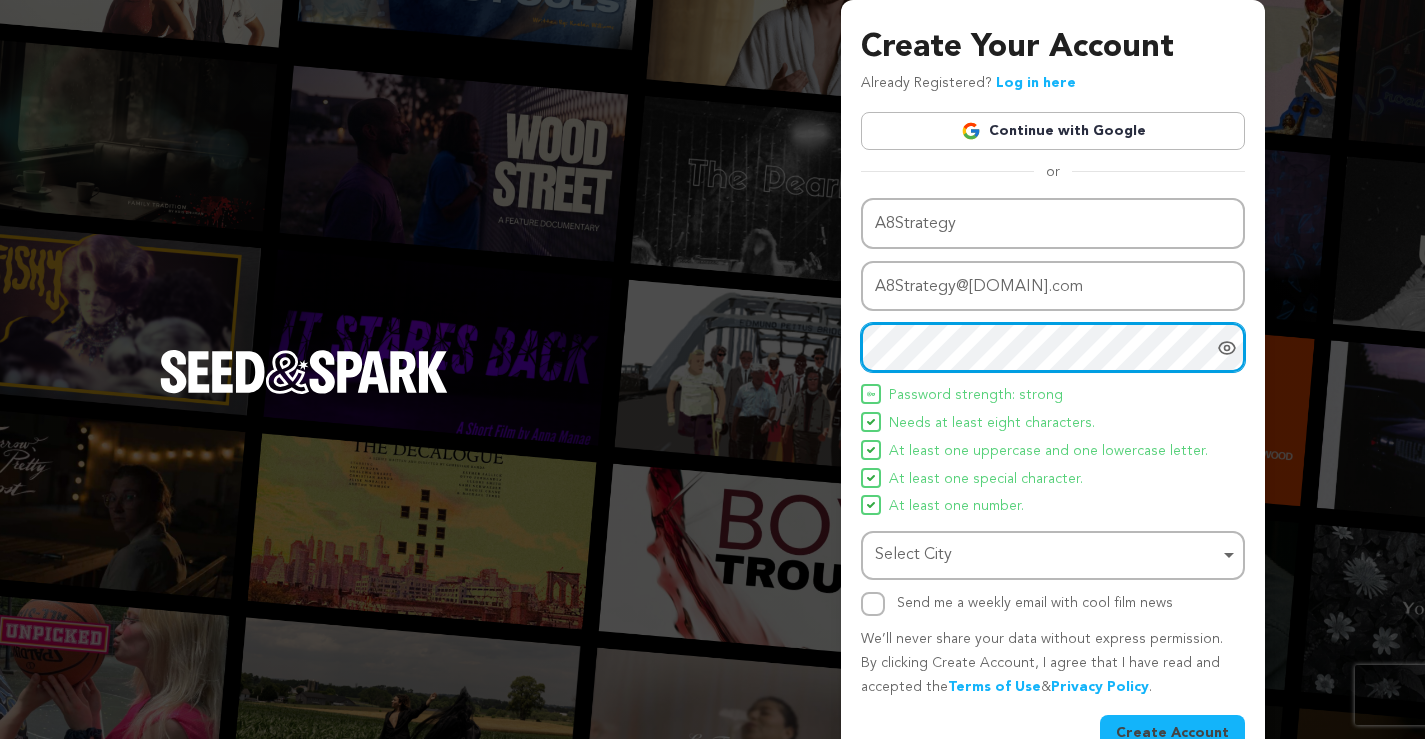 click on "Select City Remove item" at bounding box center [1047, 555] 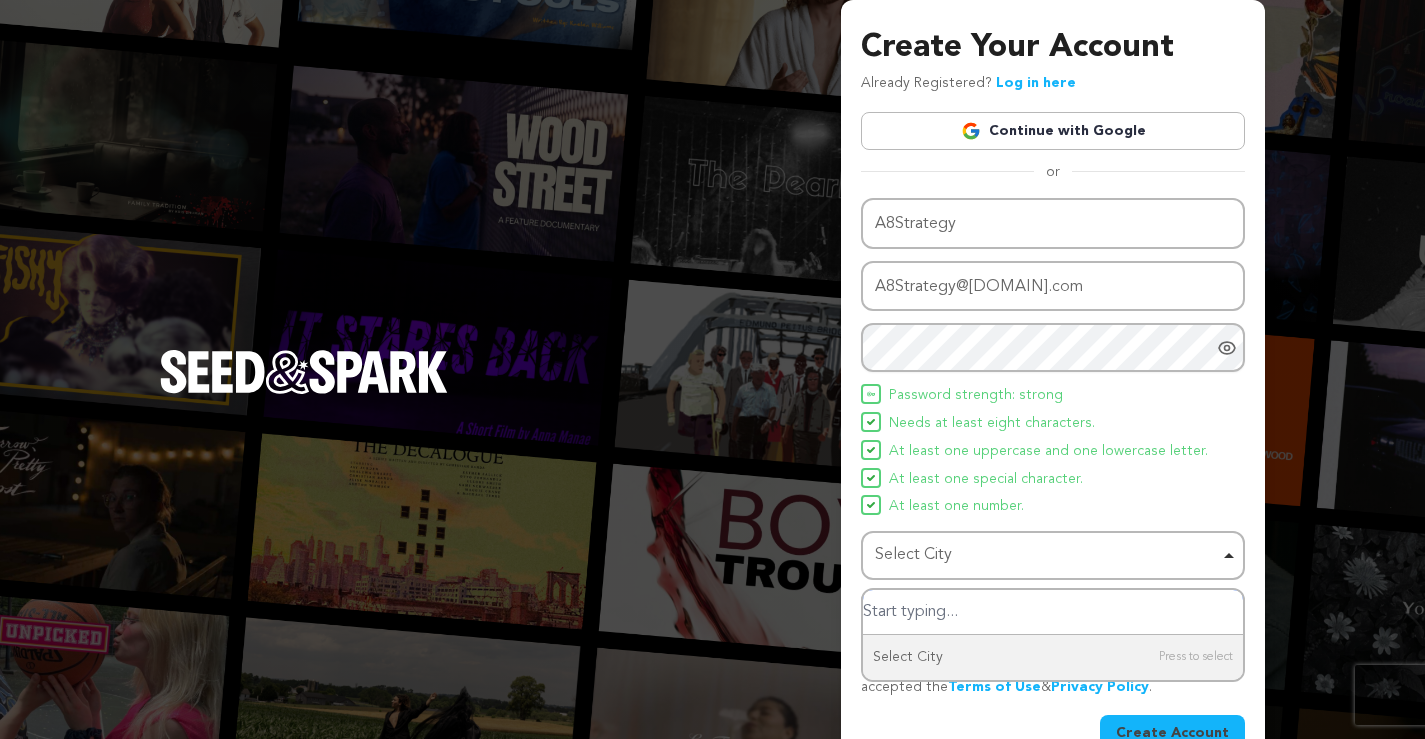 click at bounding box center (1053, 612) 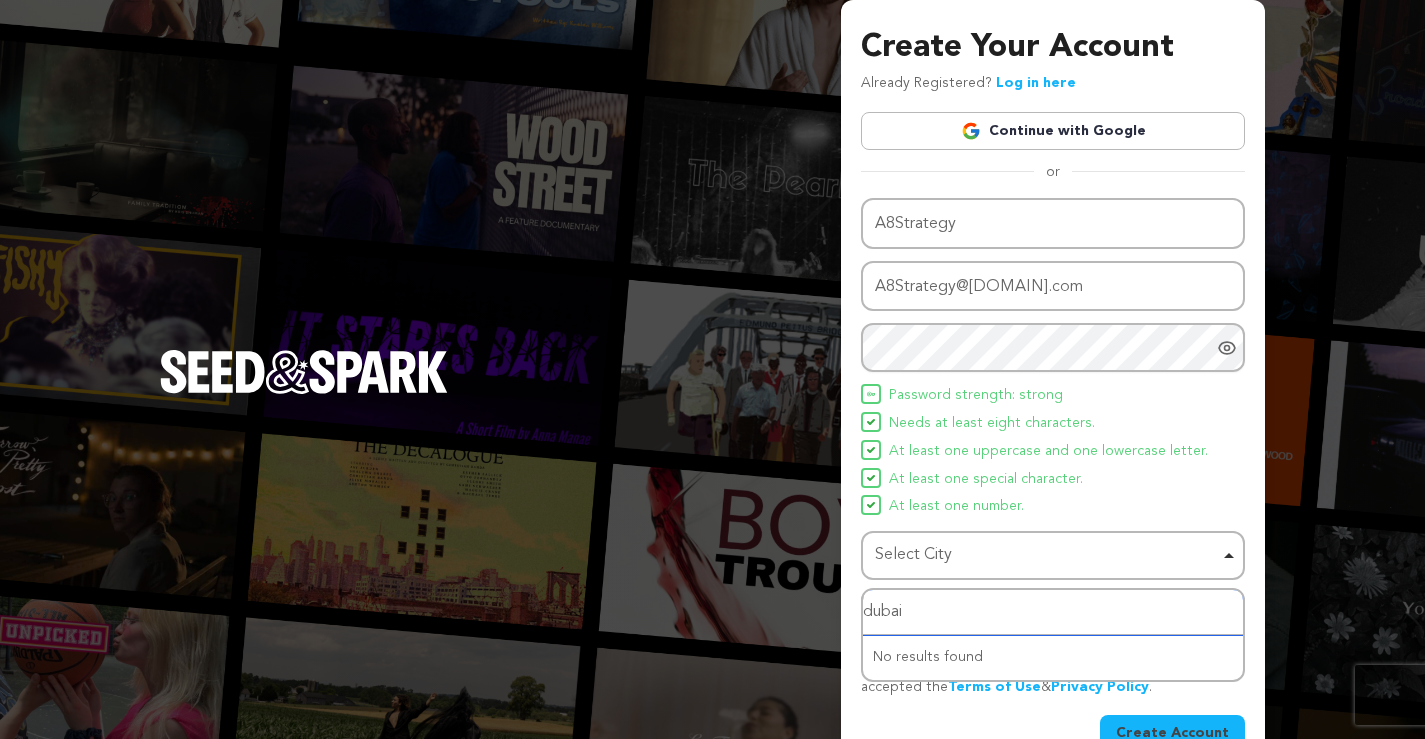 click on "dubai" at bounding box center (1053, 612) 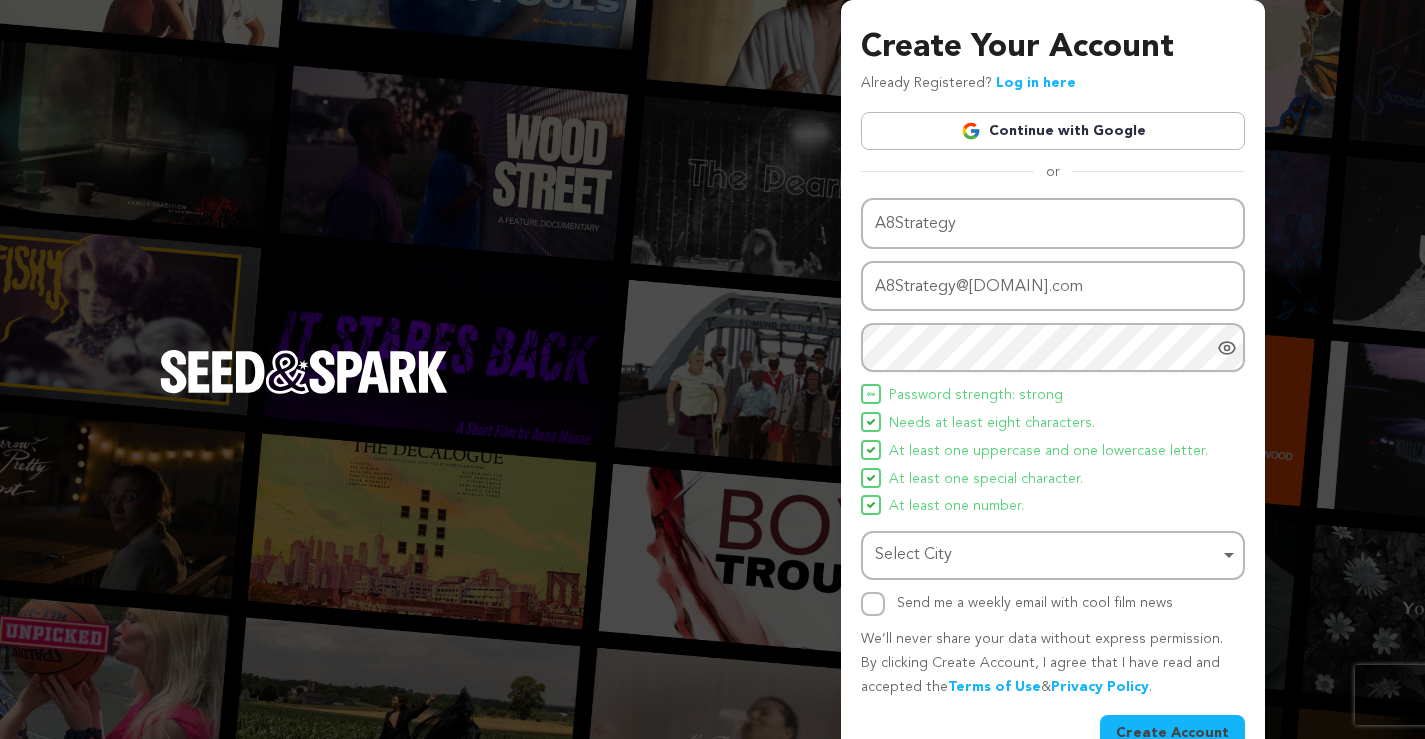 click on "At least one number." at bounding box center (1053, 507) 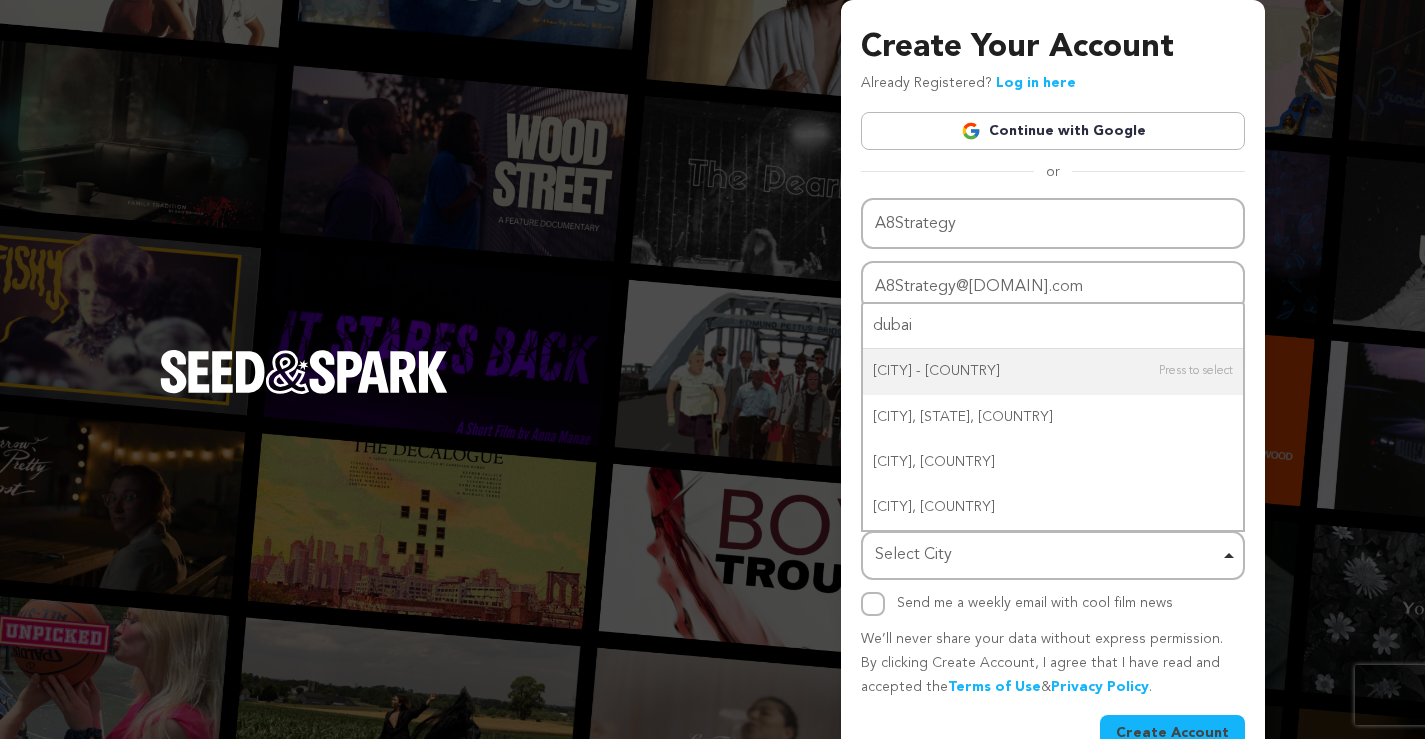 type 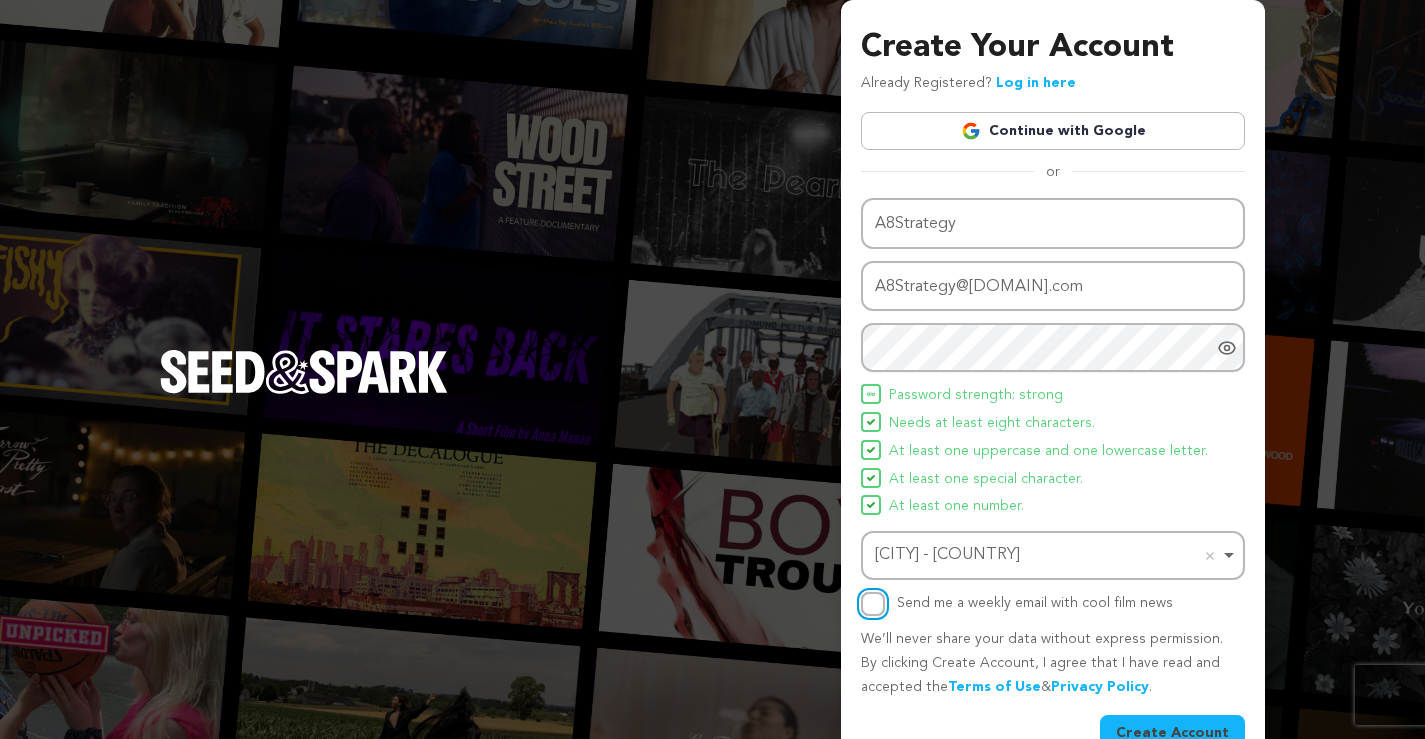 click on "Send me a weekly email with cool film news" at bounding box center (873, 604) 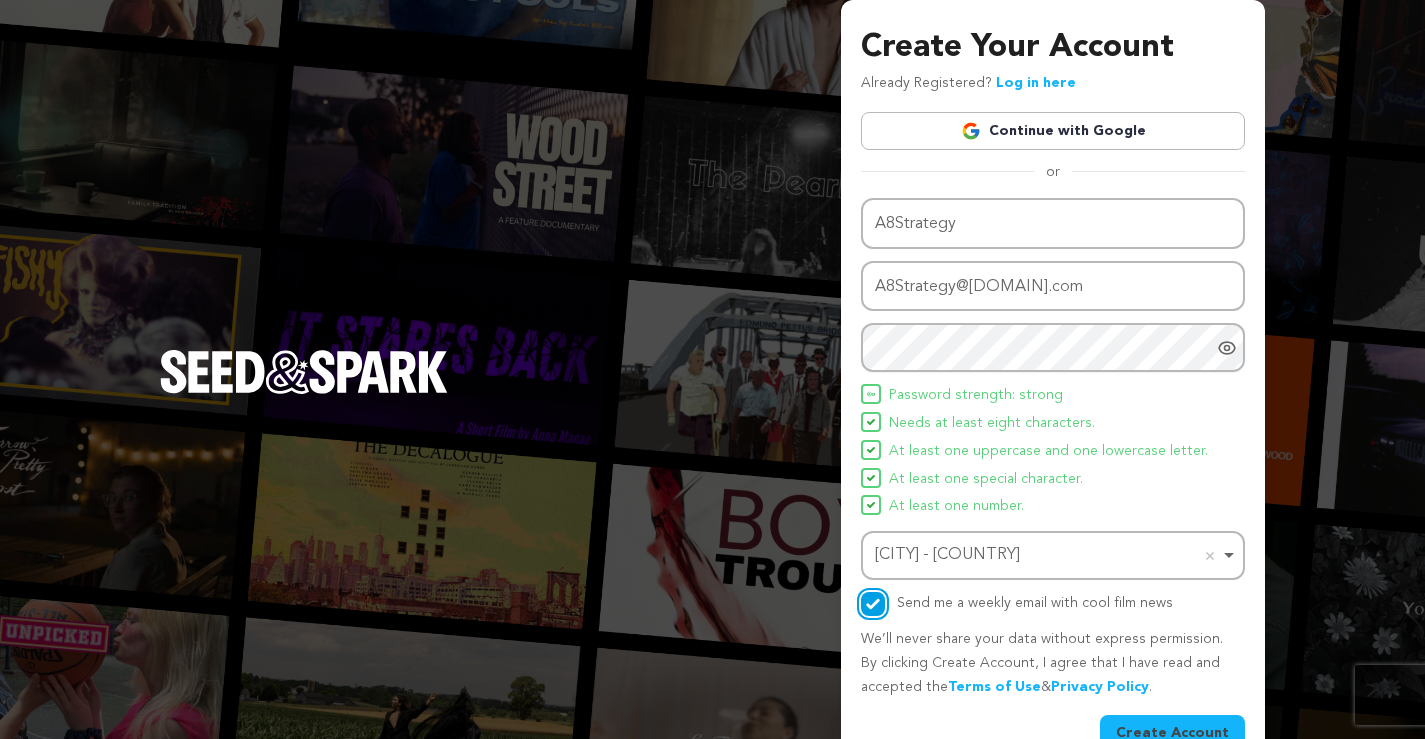 scroll, scrollTop: 44, scrollLeft: 0, axis: vertical 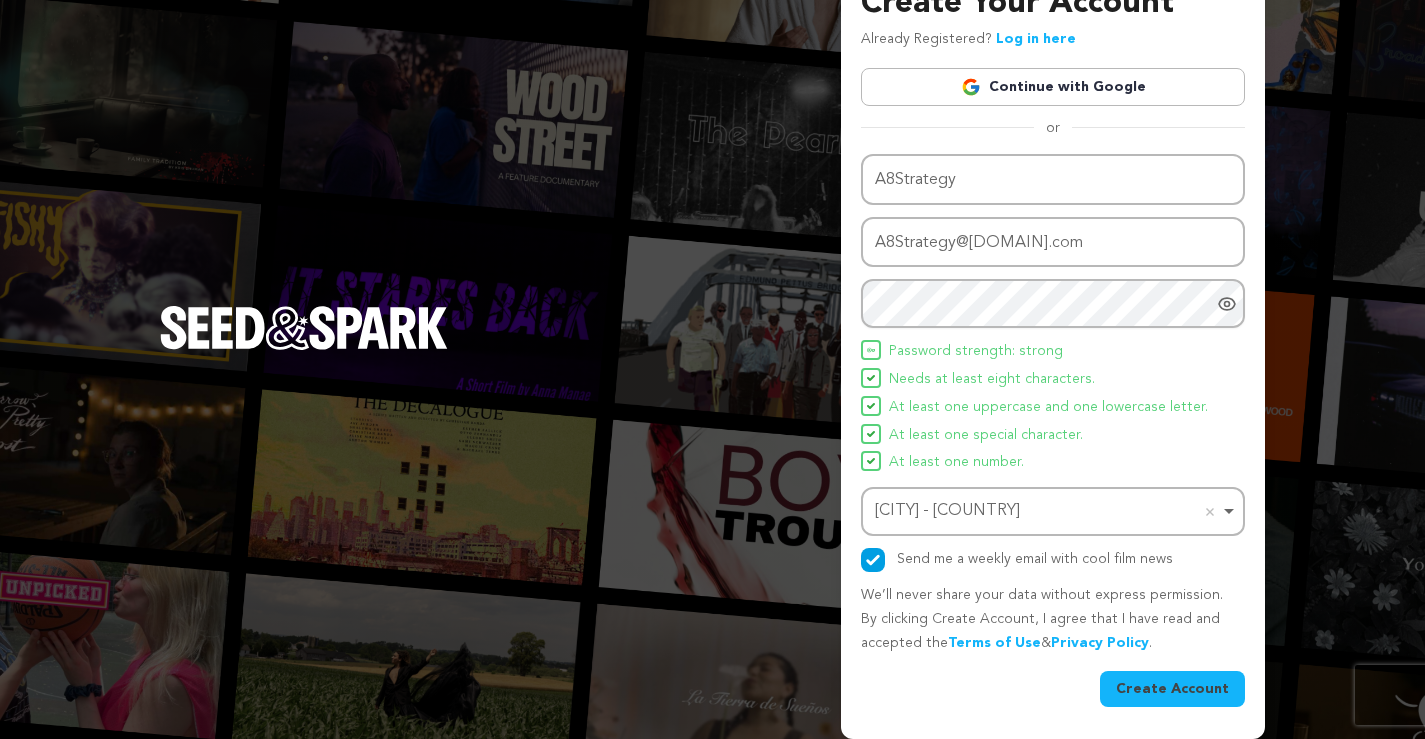 click on "Create Your Account
Already Registered?
Log in here
Continue with Google
or
eyJpdiI6IkNxOCtSdTVIVElQR21oOGRRZEVTS2c9PSIsInZhbHVlIjoiTEU4bmZOL0lPMllXN01LWmltQzY0UT09IiwibWFjIjoiNDhhZjRjZjFmZTk4YmJlODcyY2ZlYWVmZDI3N2U3OTJmMTFmOTYyNmY4MDA0NGY3YTIyMjBmZjg4Y2QyNjc1NiIsInRhZyI6IiJ9
Name
A8Strategy" at bounding box center [1053, 347] 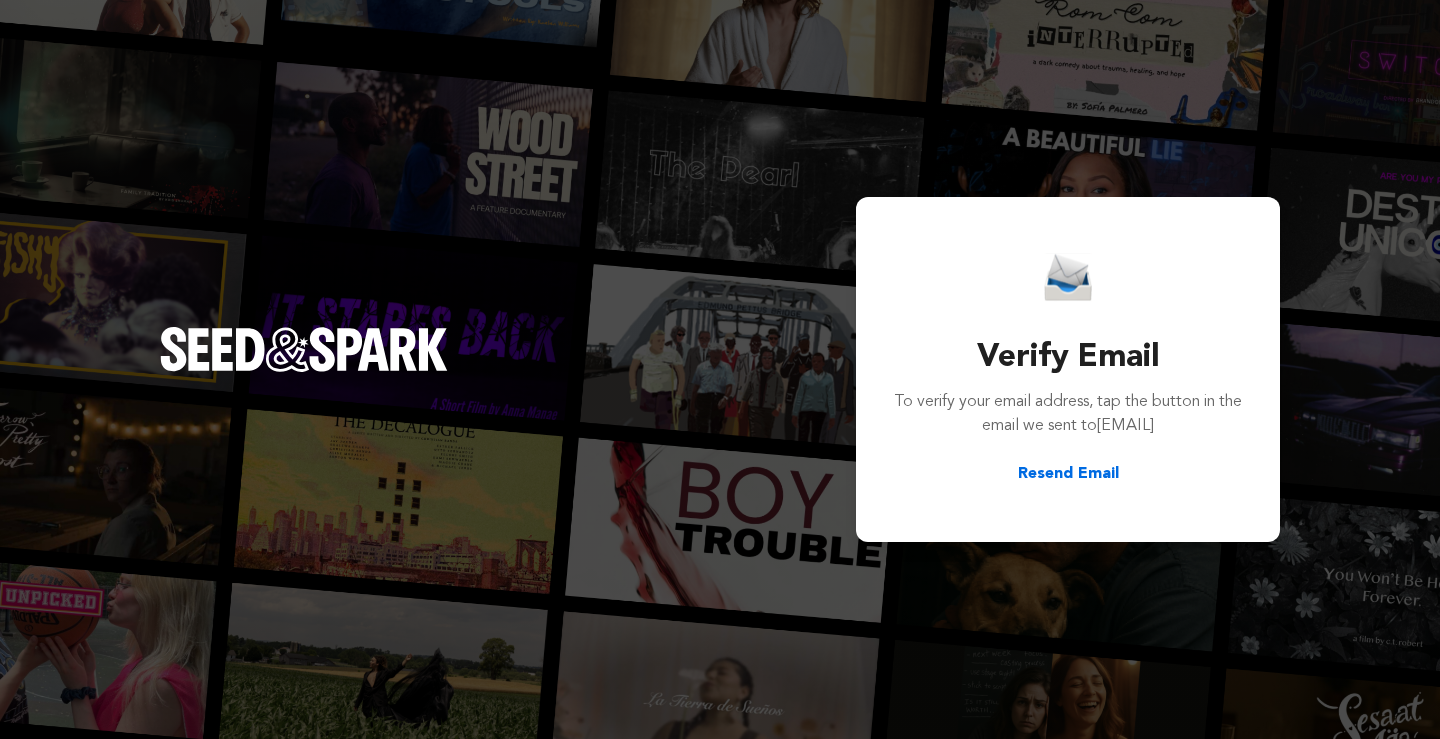scroll, scrollTop: 0, scrollLeft: 0, axis: both 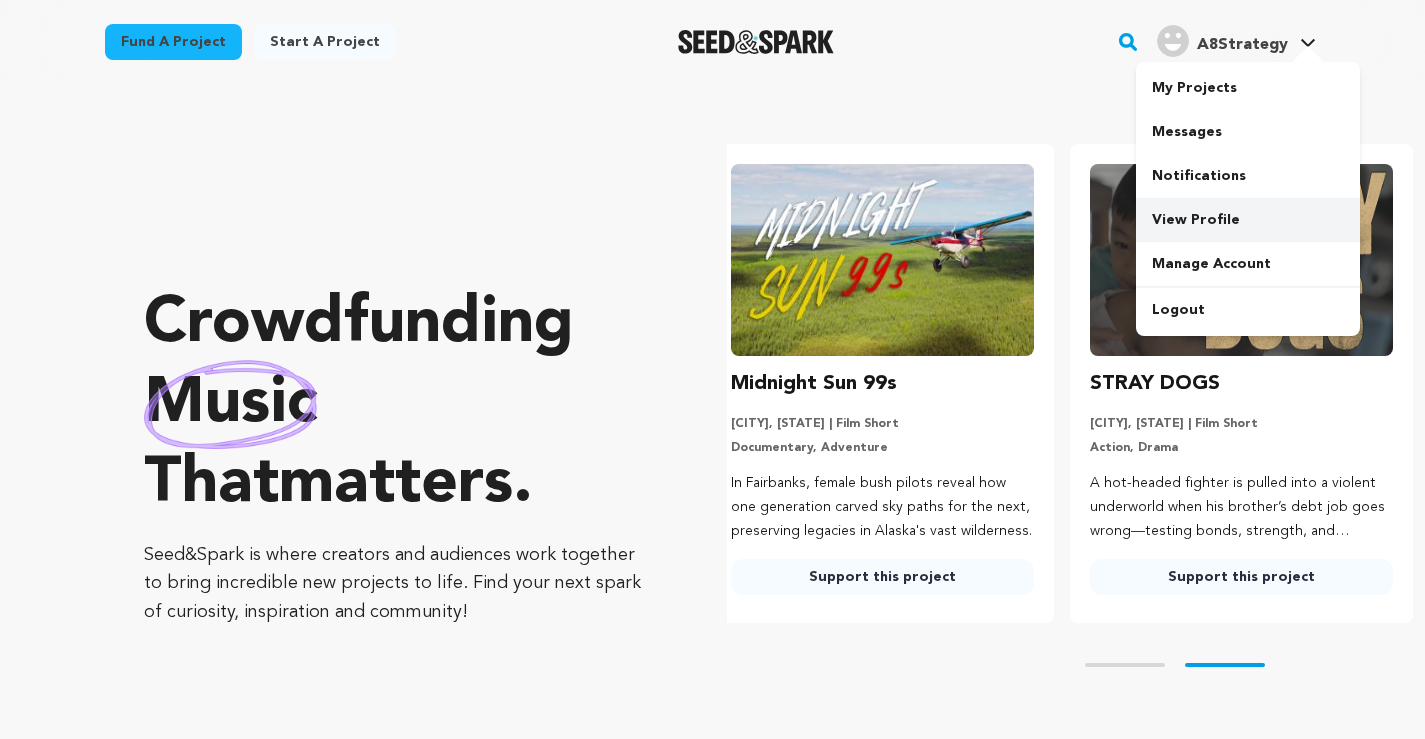 click on "View Profile" at bounding box center (1248, 220) 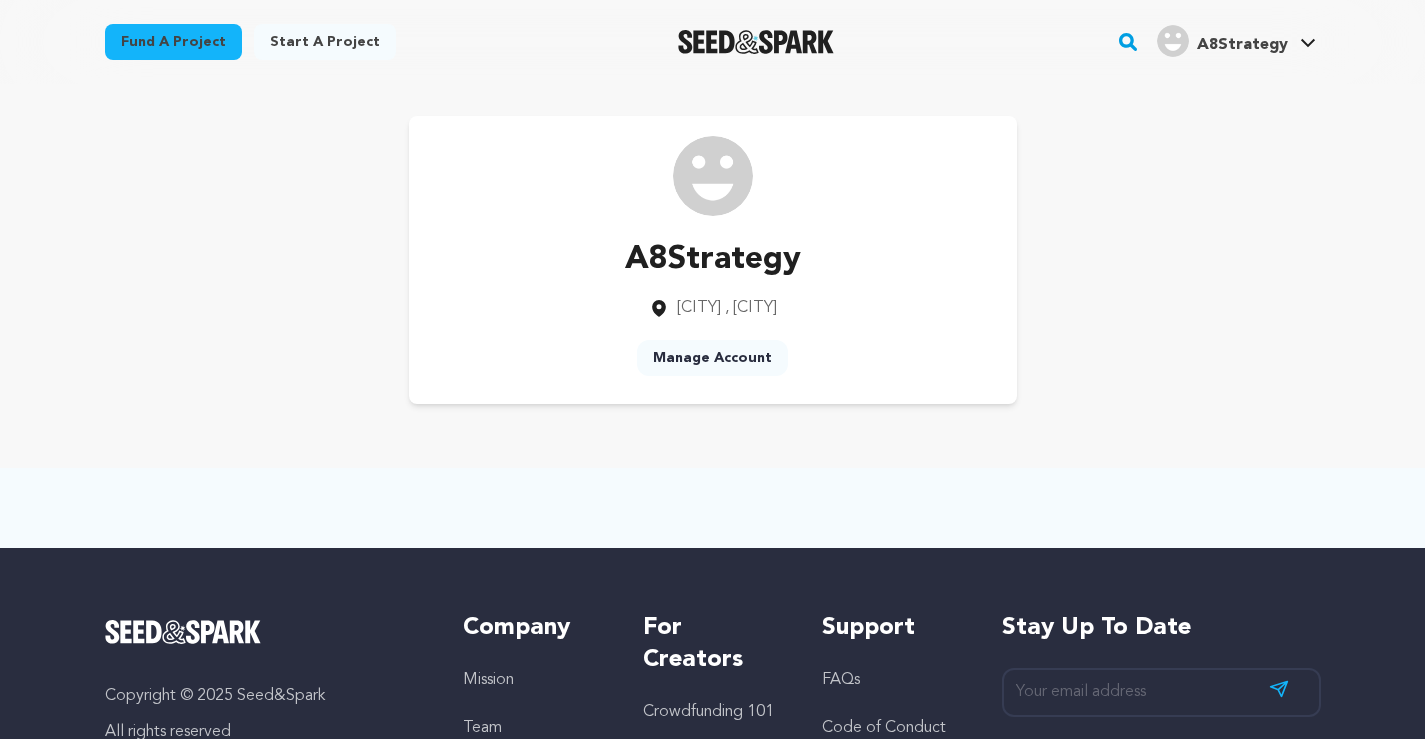 scroll, scrollTop: 0, scrollLeft: 0, axis: both 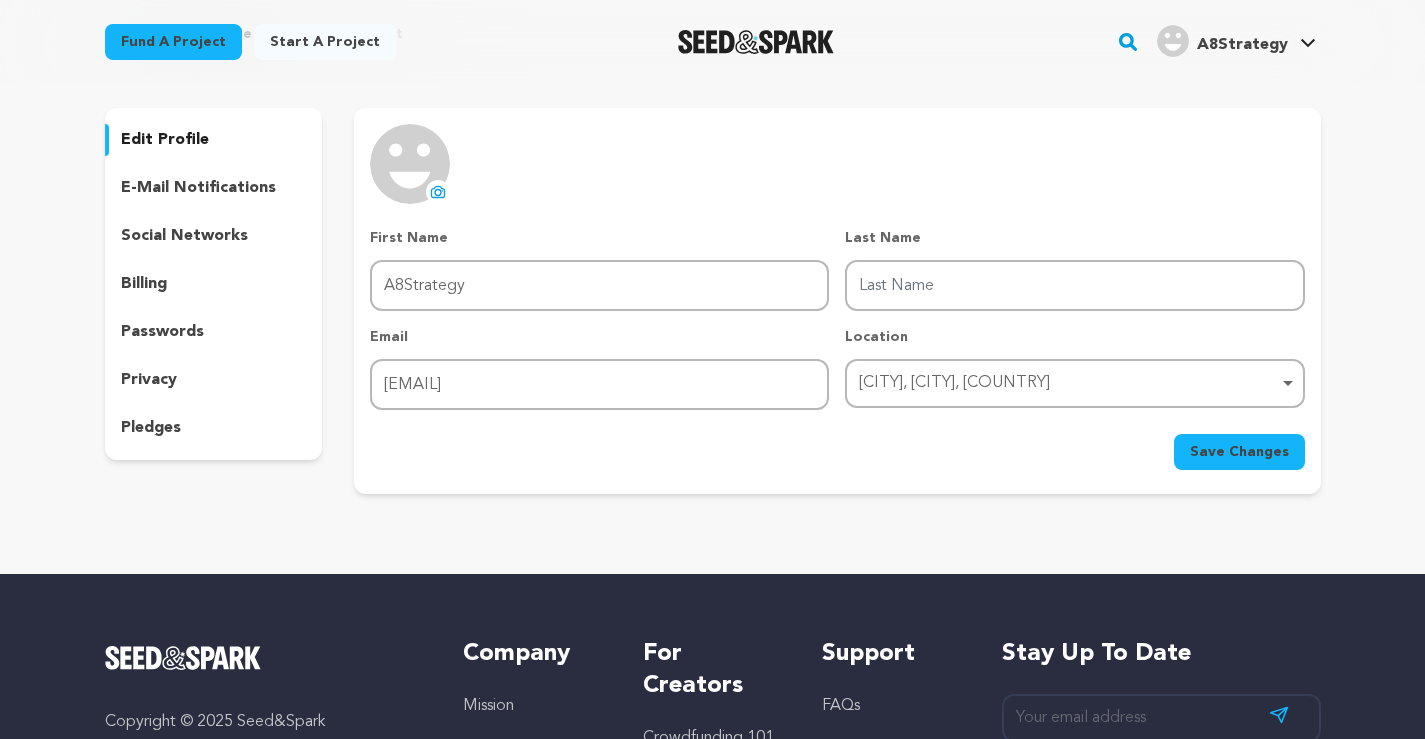 click 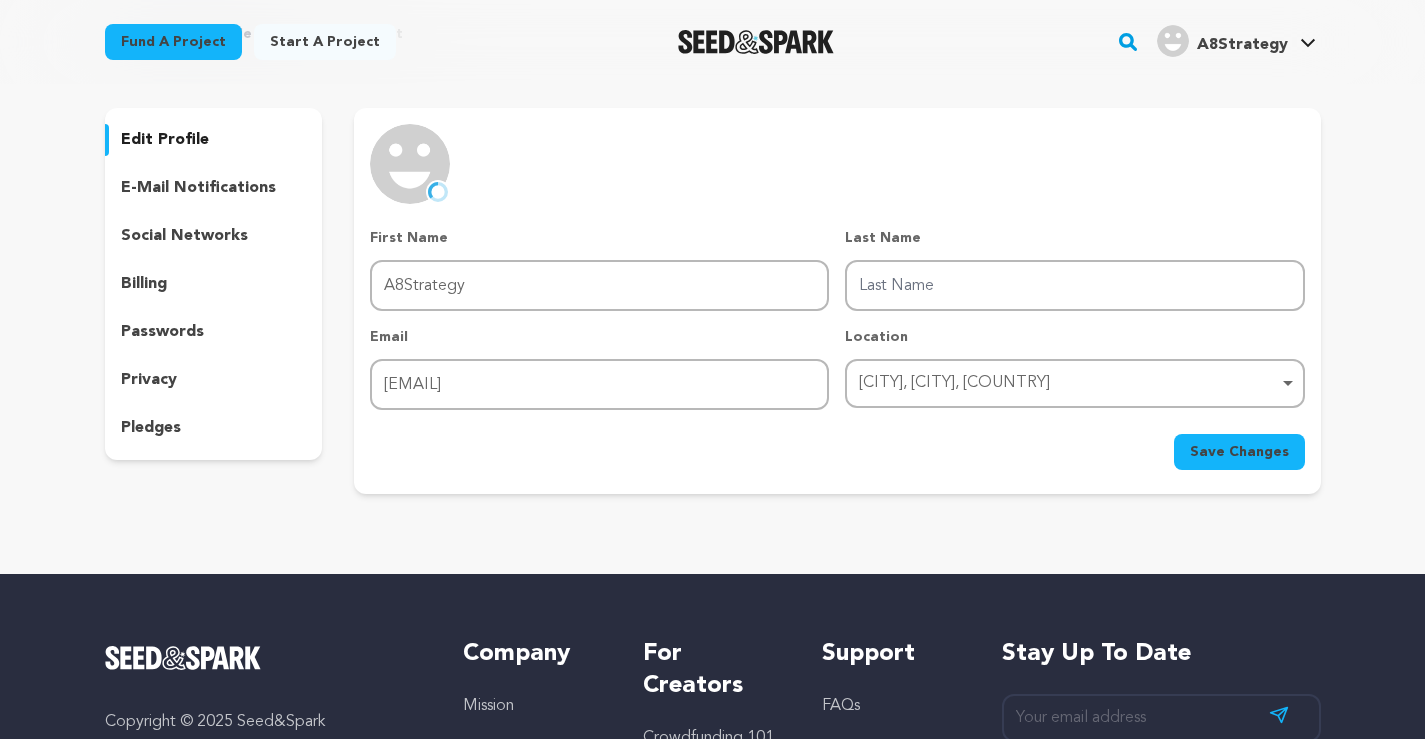 click on "Save Changes" at bounding box center [1239, 452] 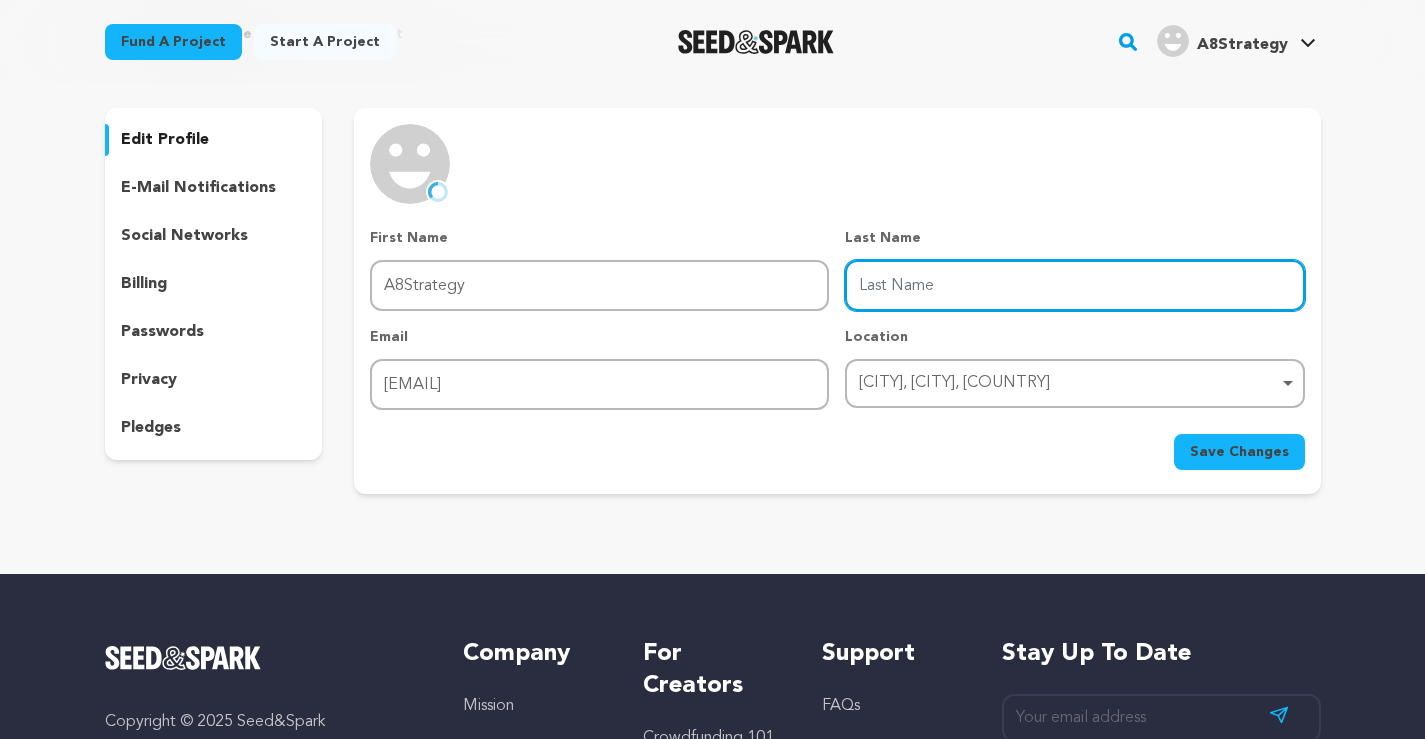 click on "Last Name" at bounding box center (1074, 285) 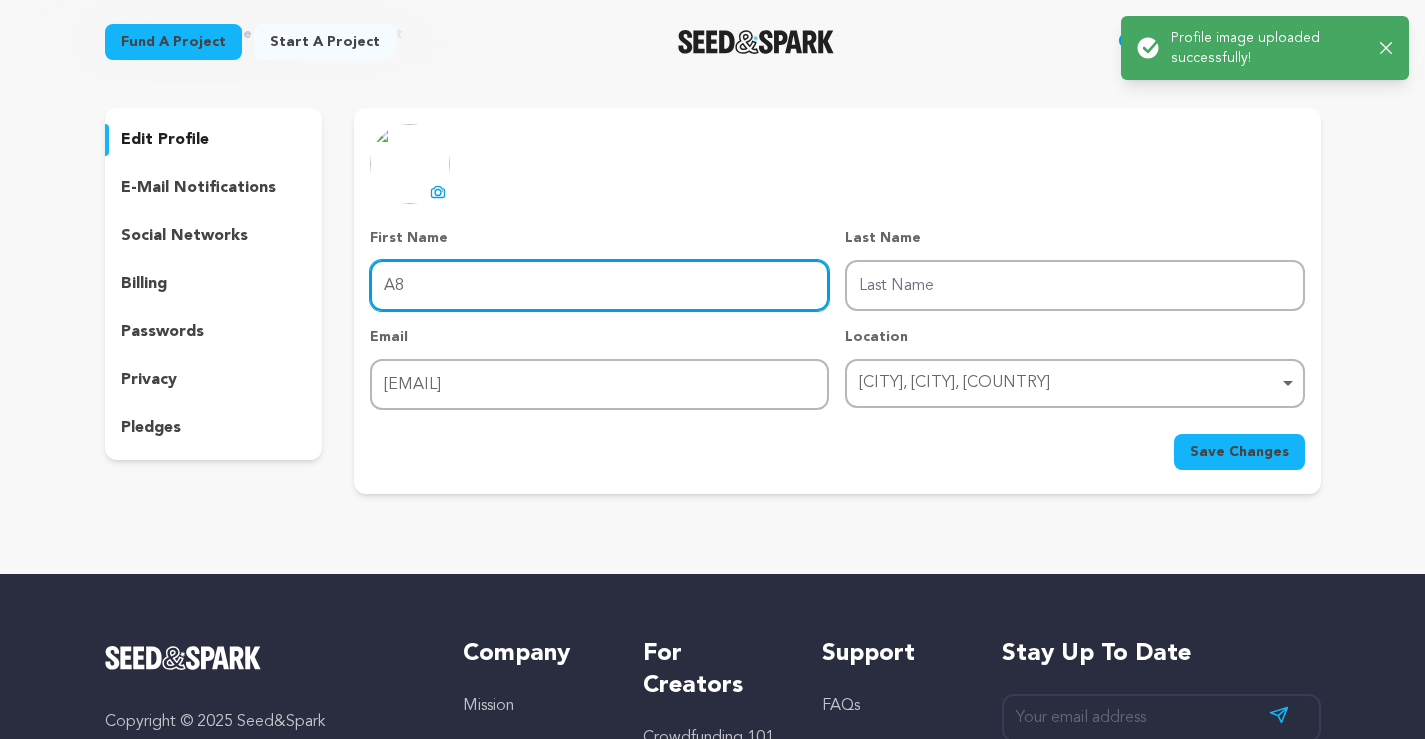 drag, startPoint x: 404, startPoint y: 285, endPoint x: 592, endPoint y: 303, distance: 188.85974 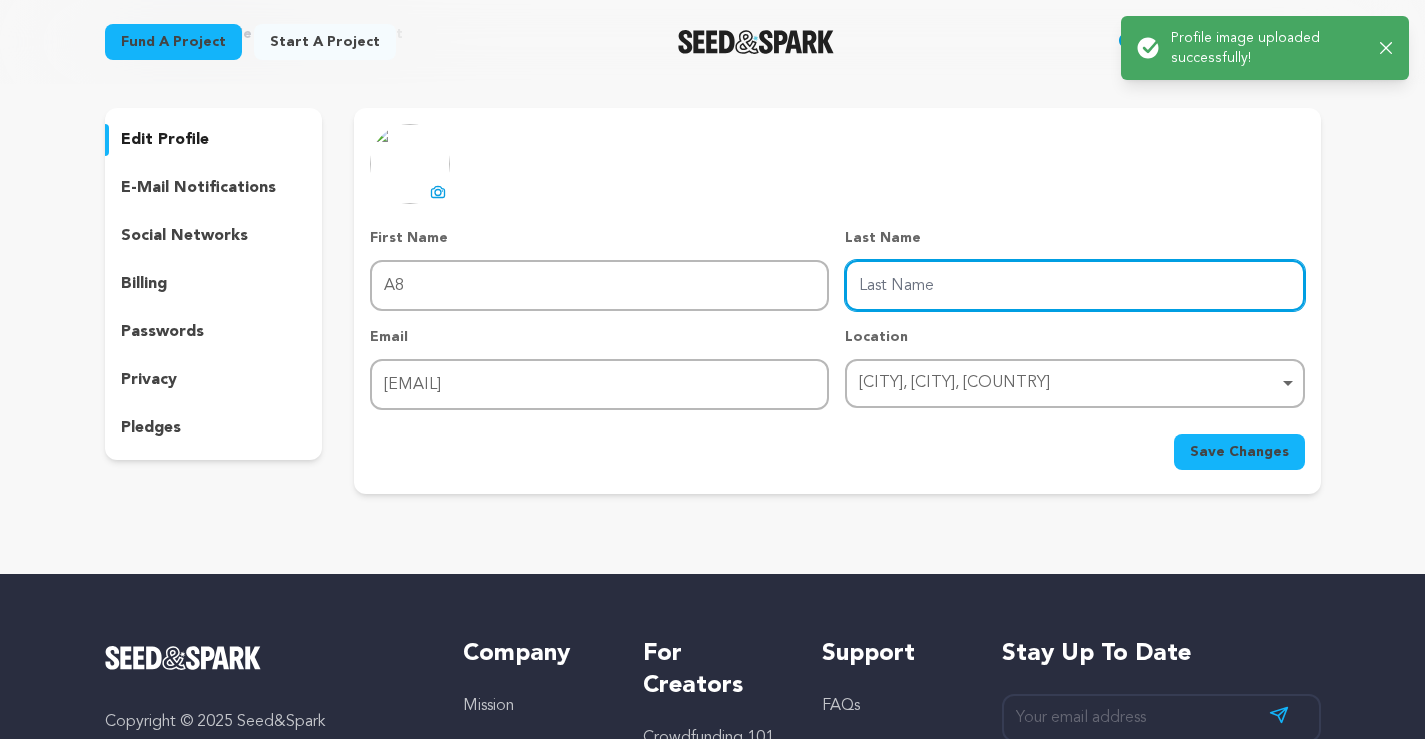 click on "Last Name" at bounding box center (1074, 285) 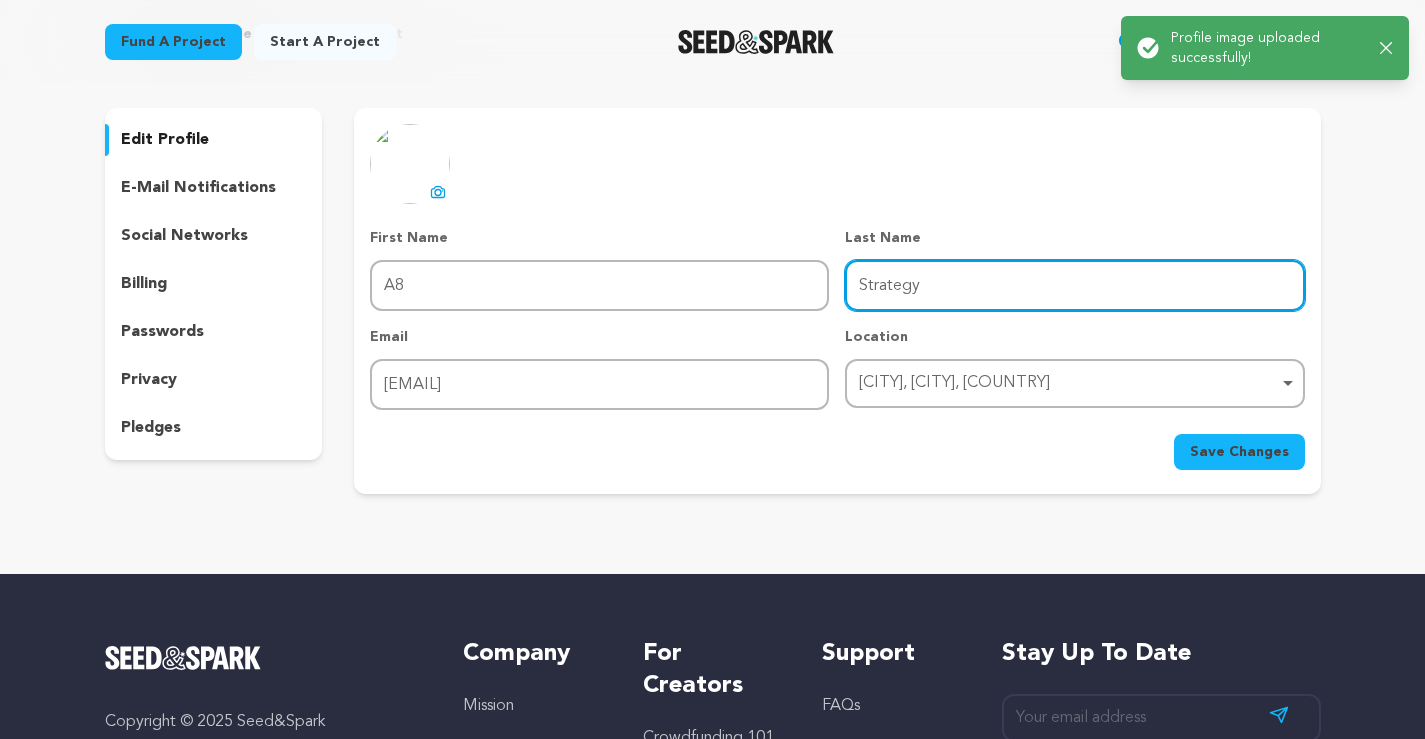 type on "Strategy" 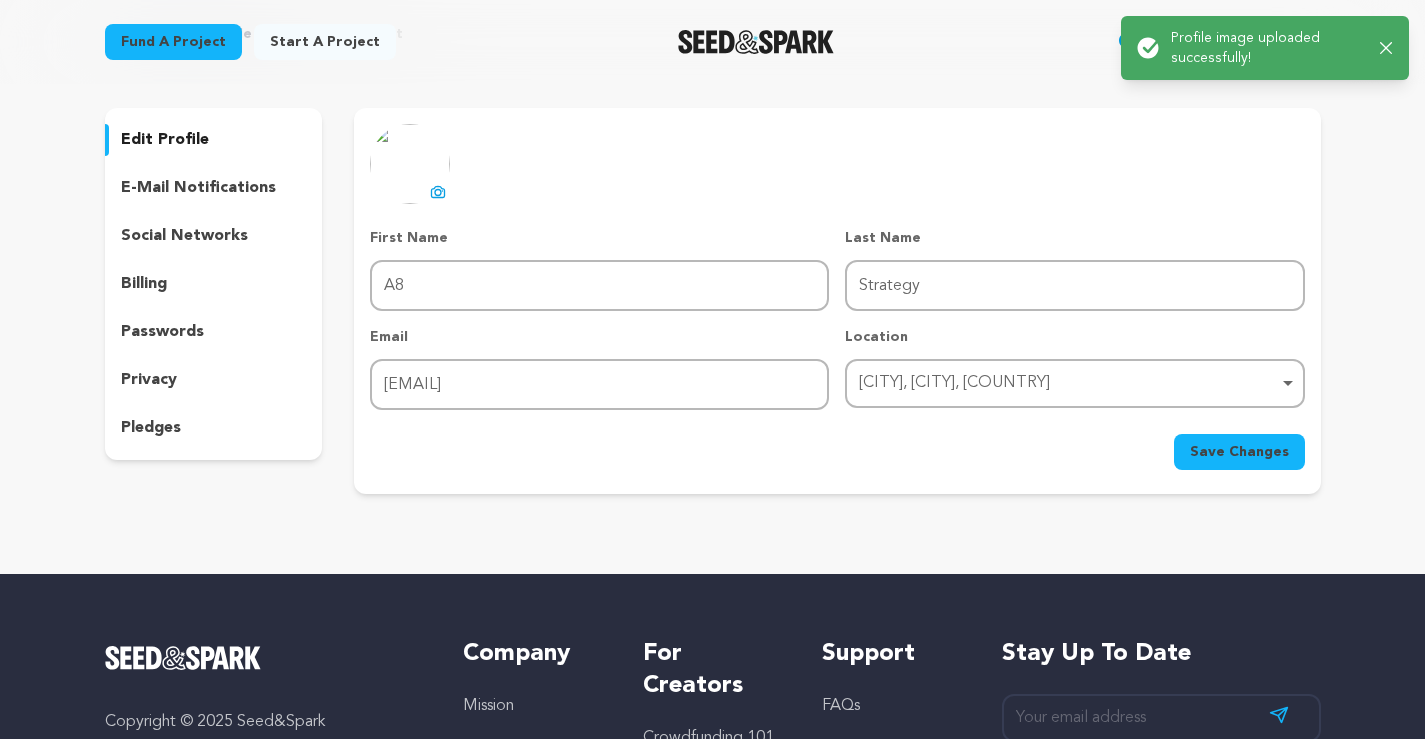 click on "Save Changes" at bounding box center [1239, 452] 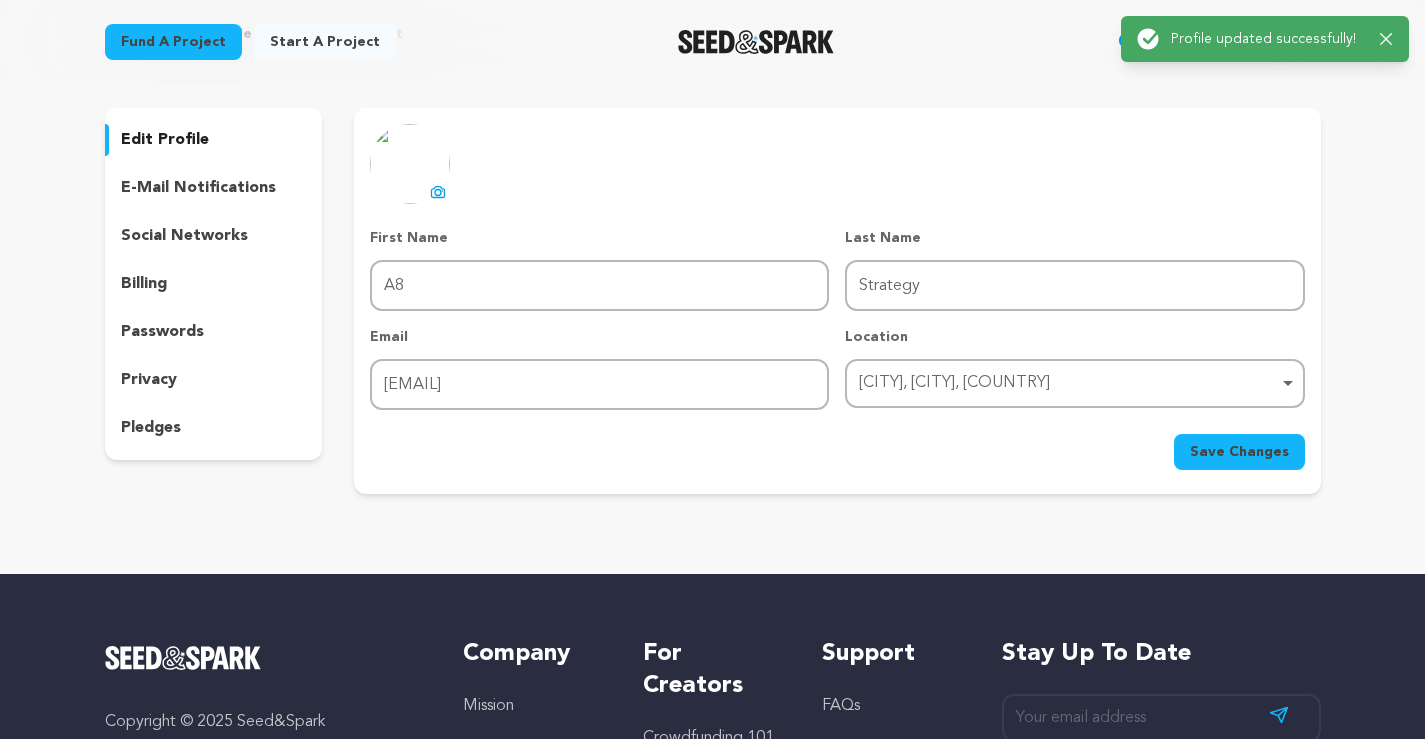 click on "social networks" at bounding box center (184, 236) 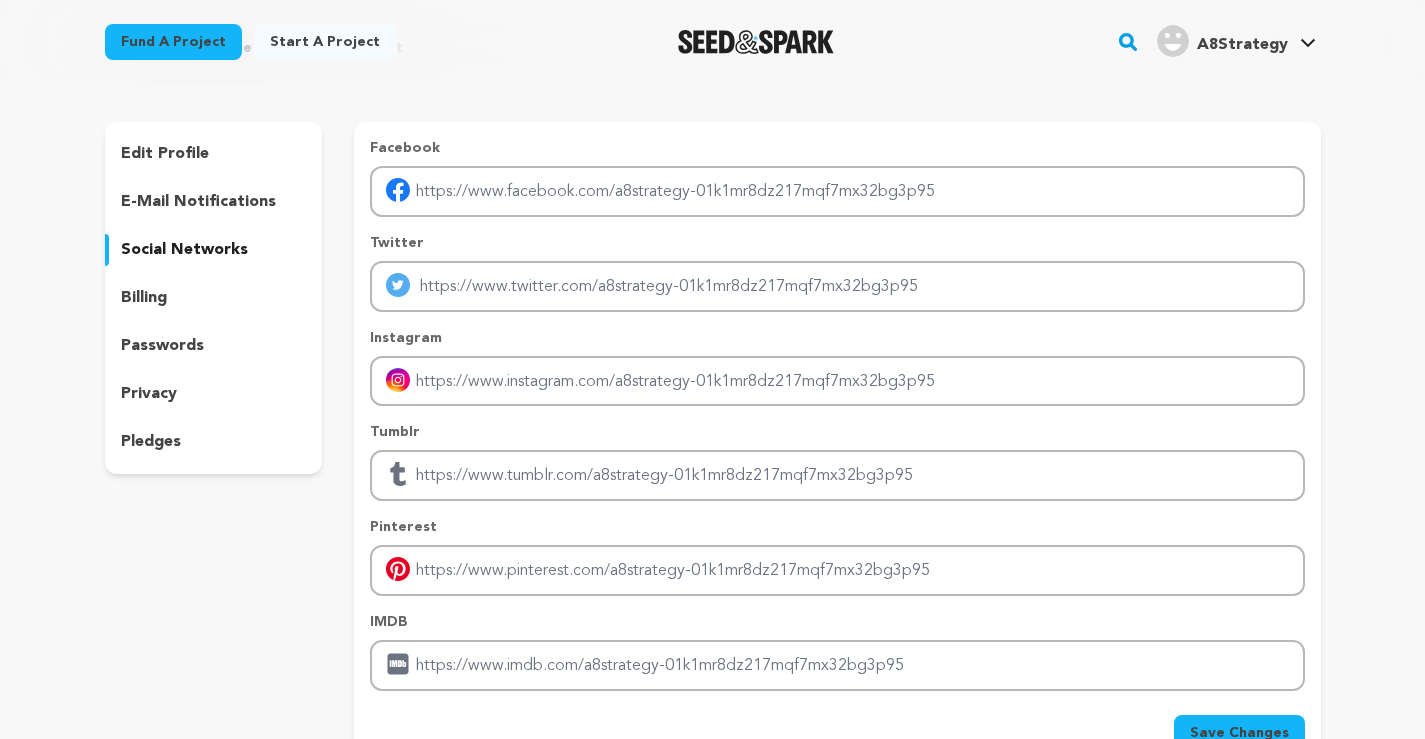 scroll, scrollTop: 0, scrollLeft: 0, axis: both 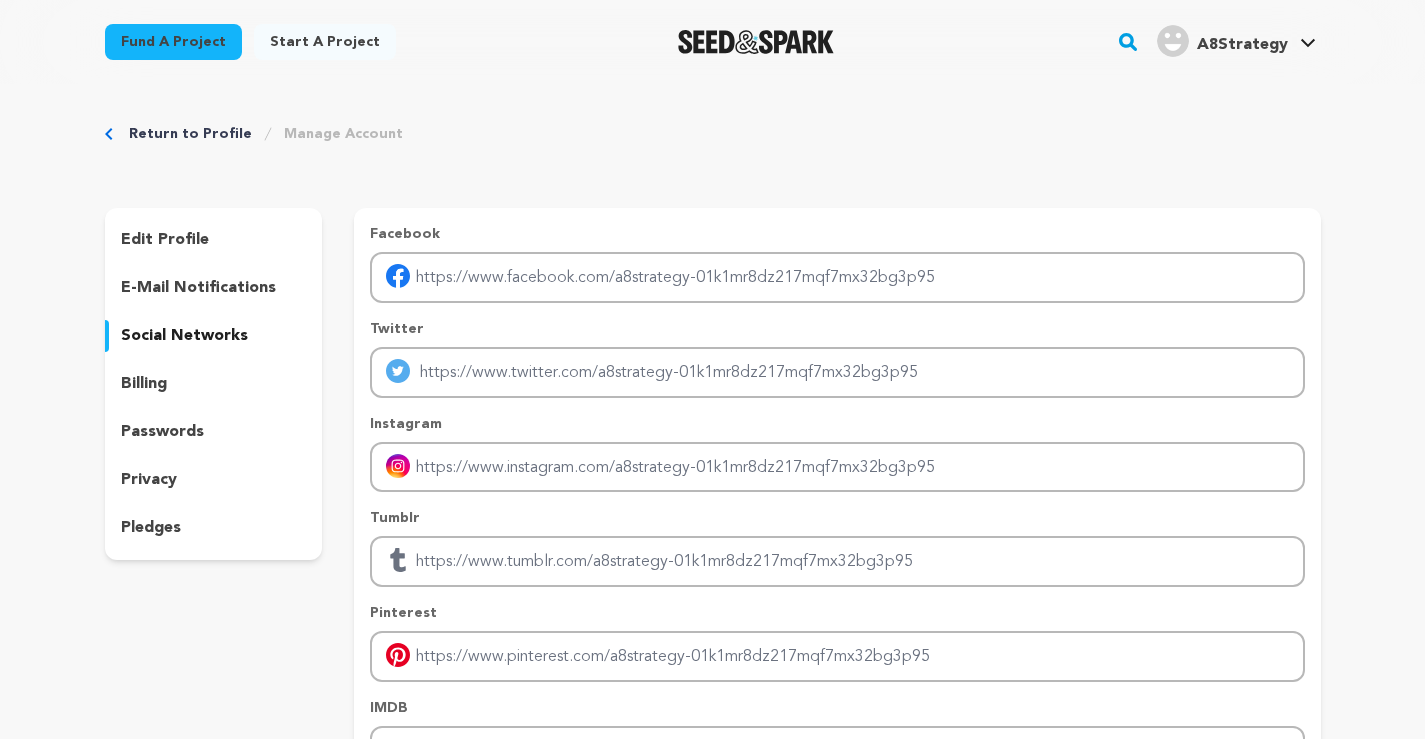 click on "edit profile" at bounding box center [165, 240] 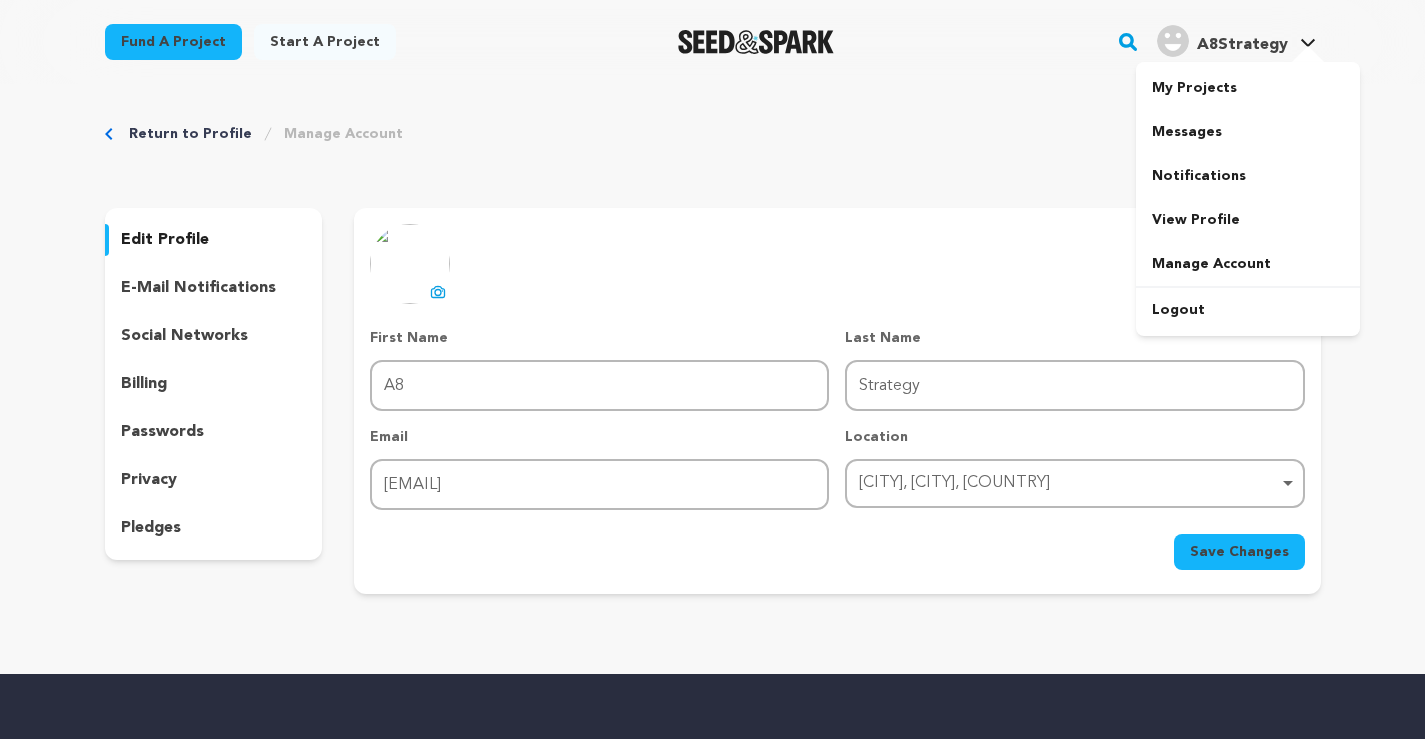 click on "A8Strategy" at bounding box center (1242, 45) 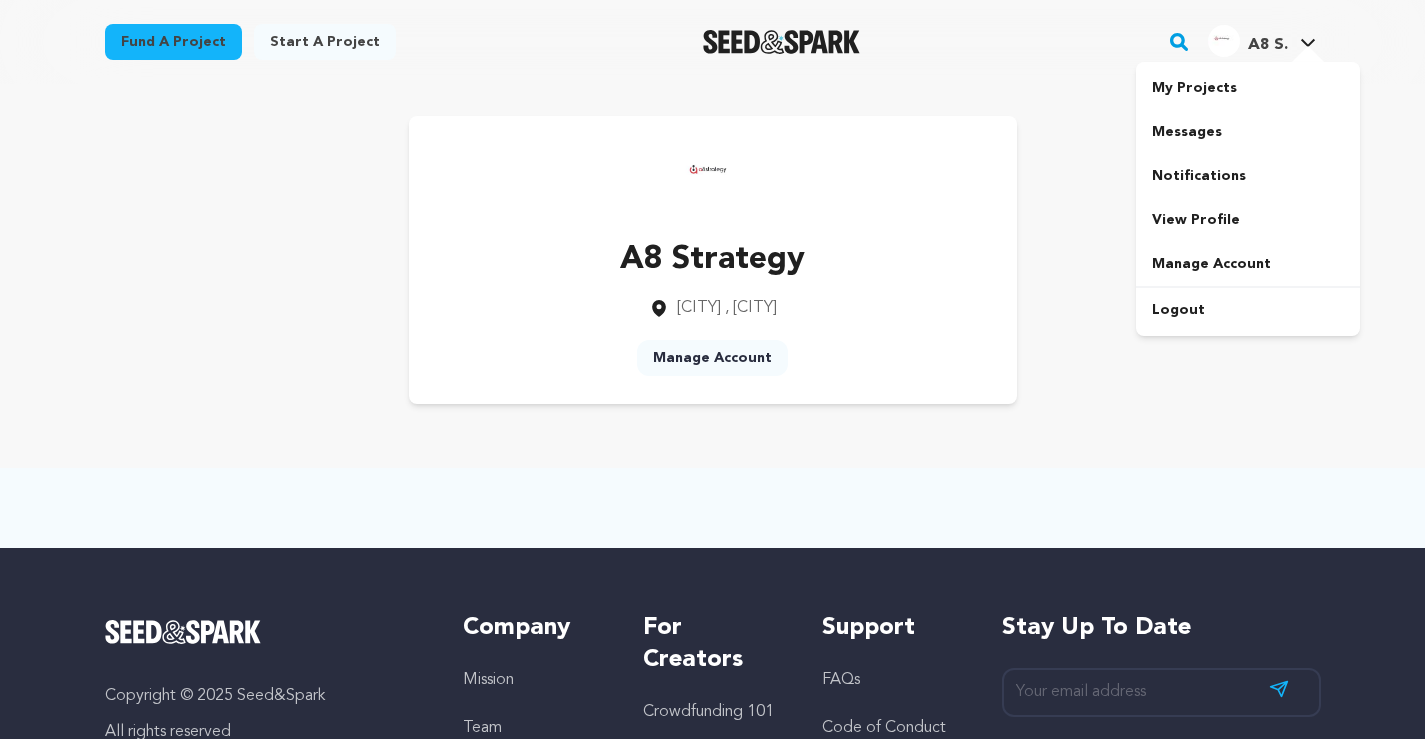 scroll, scrollTop: 0, scrollLeft: 0, axis: both 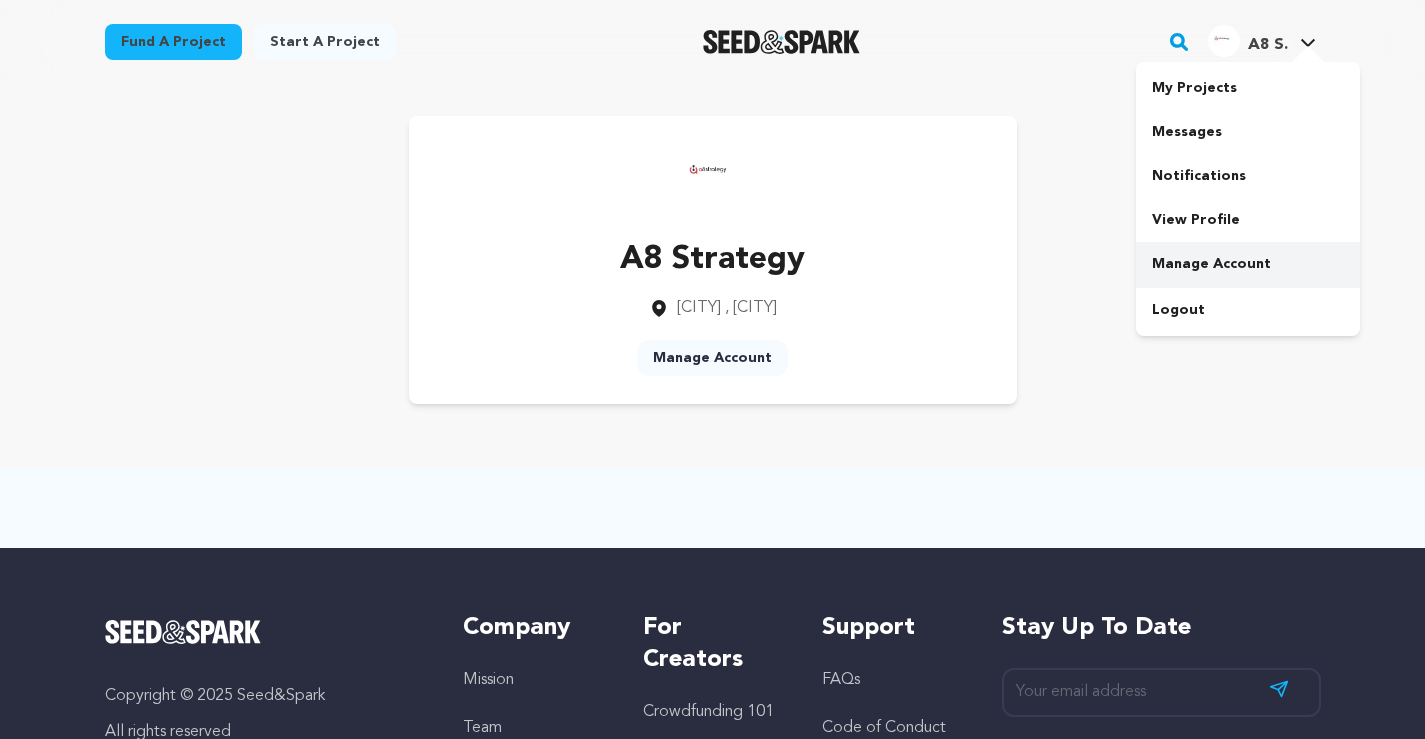 click on "Manage Account" at bounding box center [1248, 264] 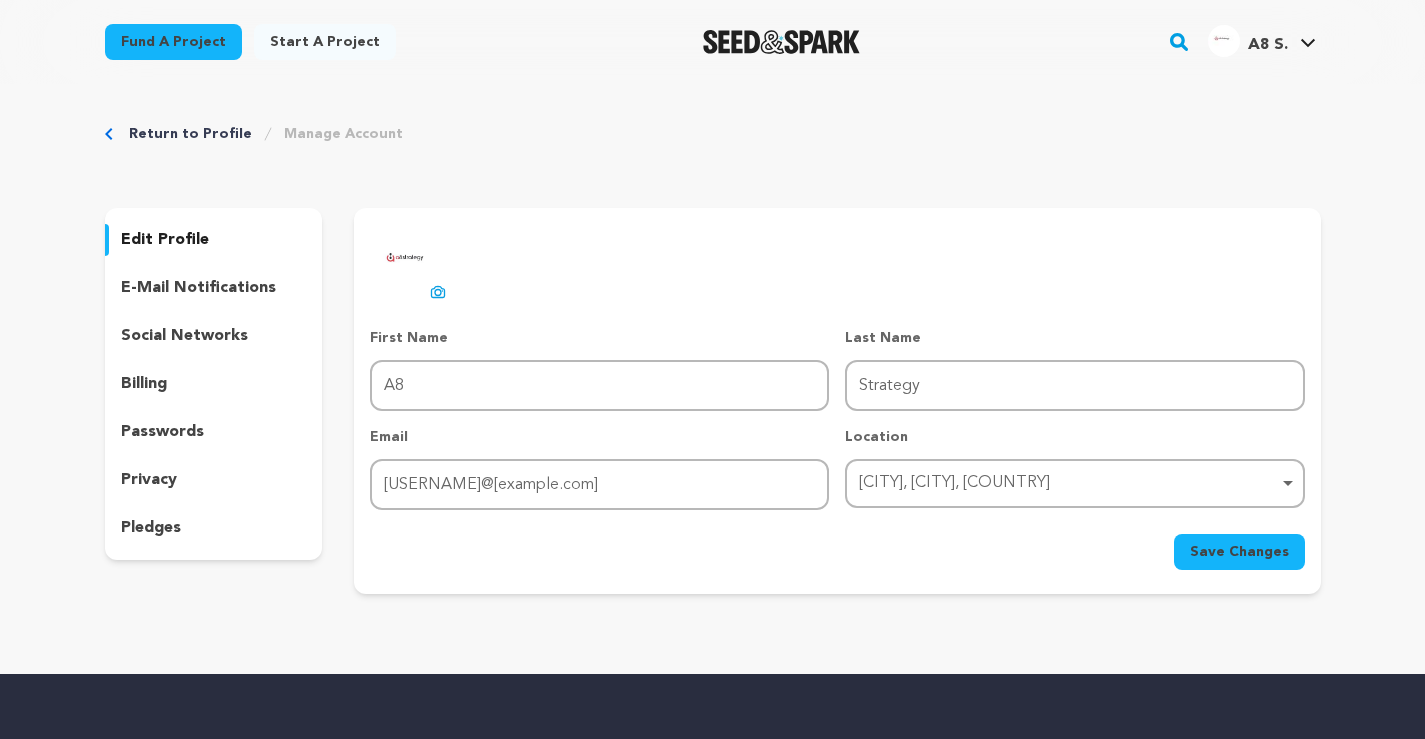 scroll, scrollTop: 0, scrollLeft: 0, axis: both 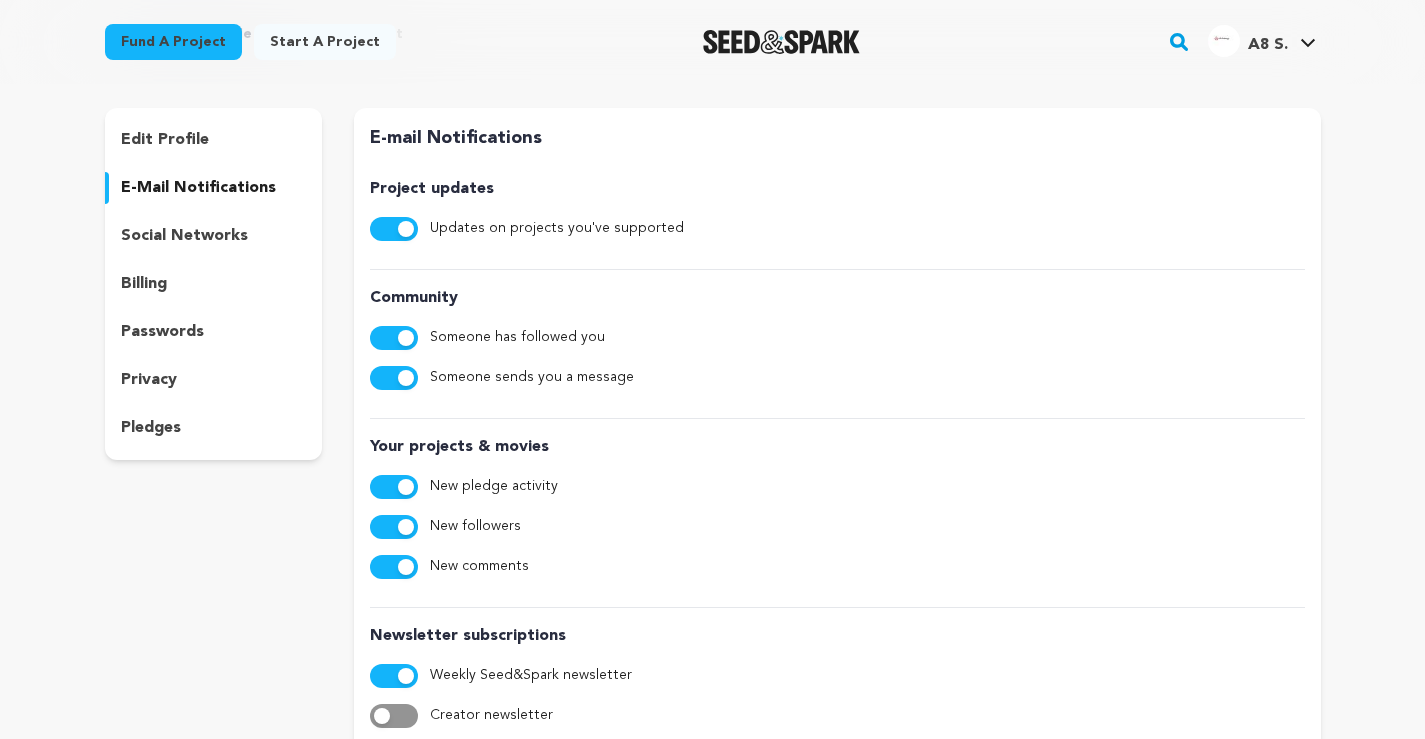 click on "social networks" at bounding box center (184, 236) 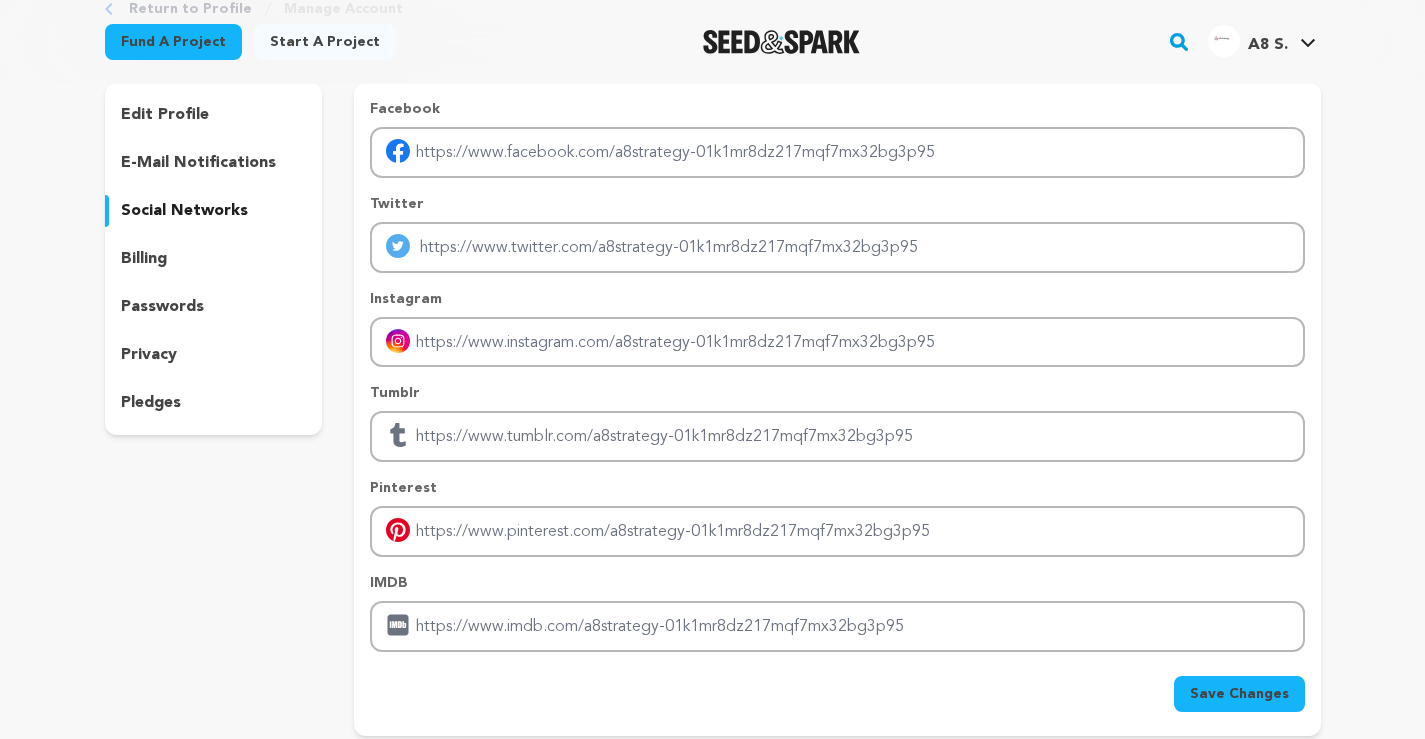 scroll, scrollTop: 200, scrollLeft: 0, axis: vertical 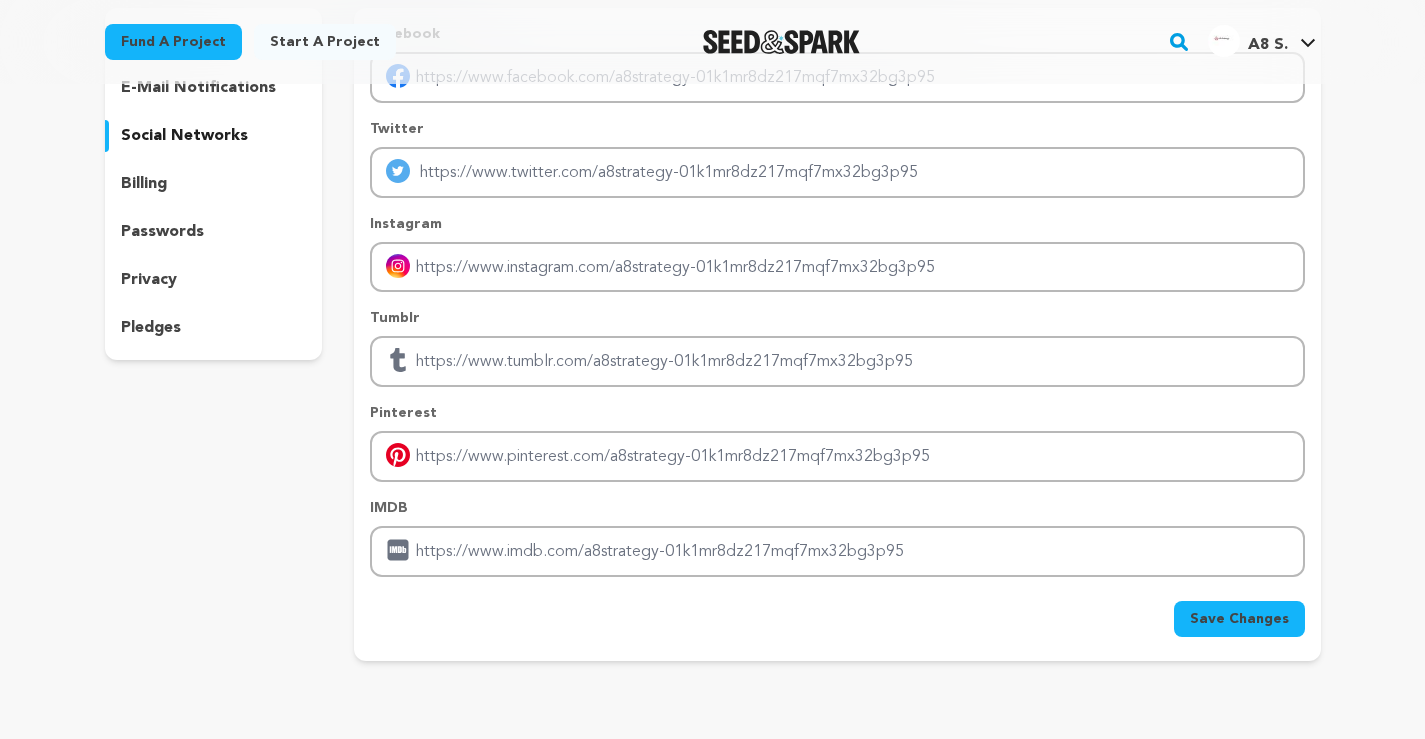 click on "edit profile
e-mail notifications
social networks
billing
passwords
privacy
pledges" at bounding box center (214, 184) 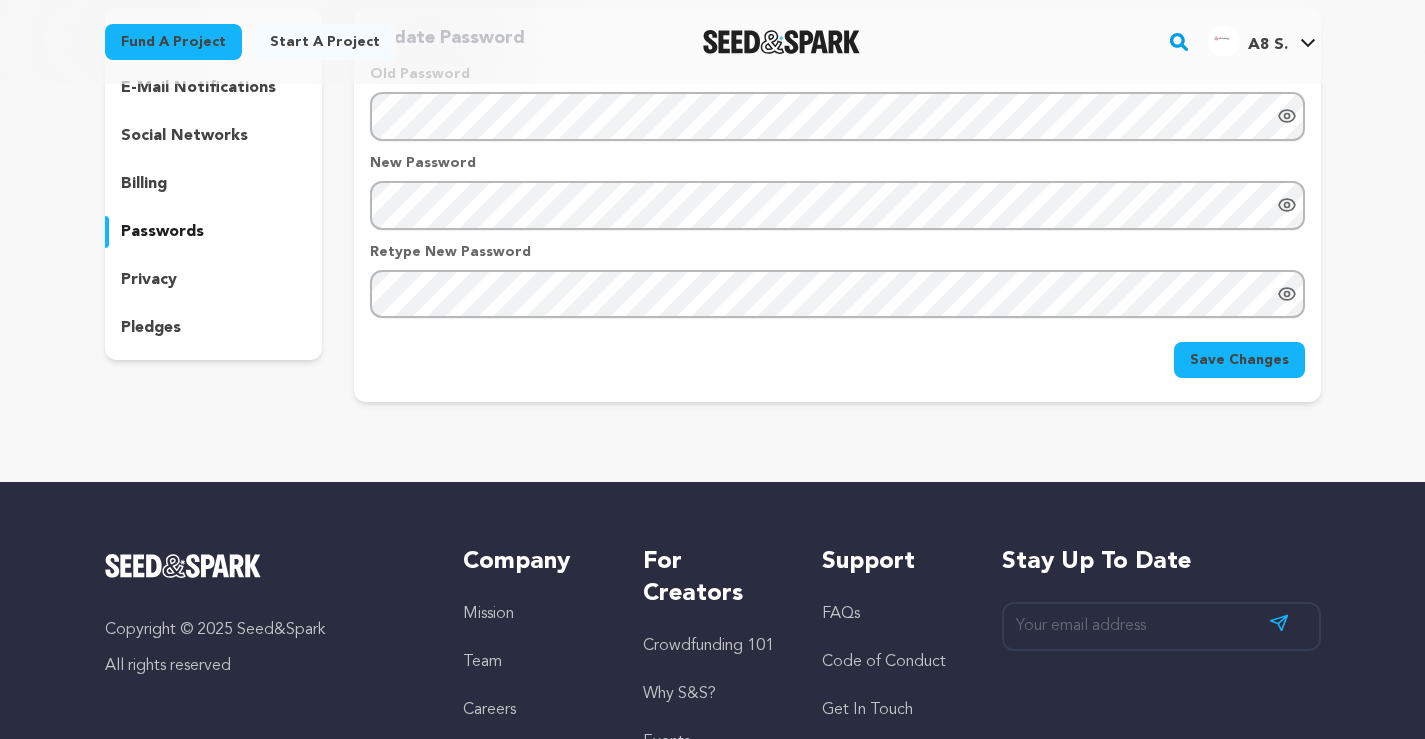 click on "privacy" at bounding box center [214, 280] 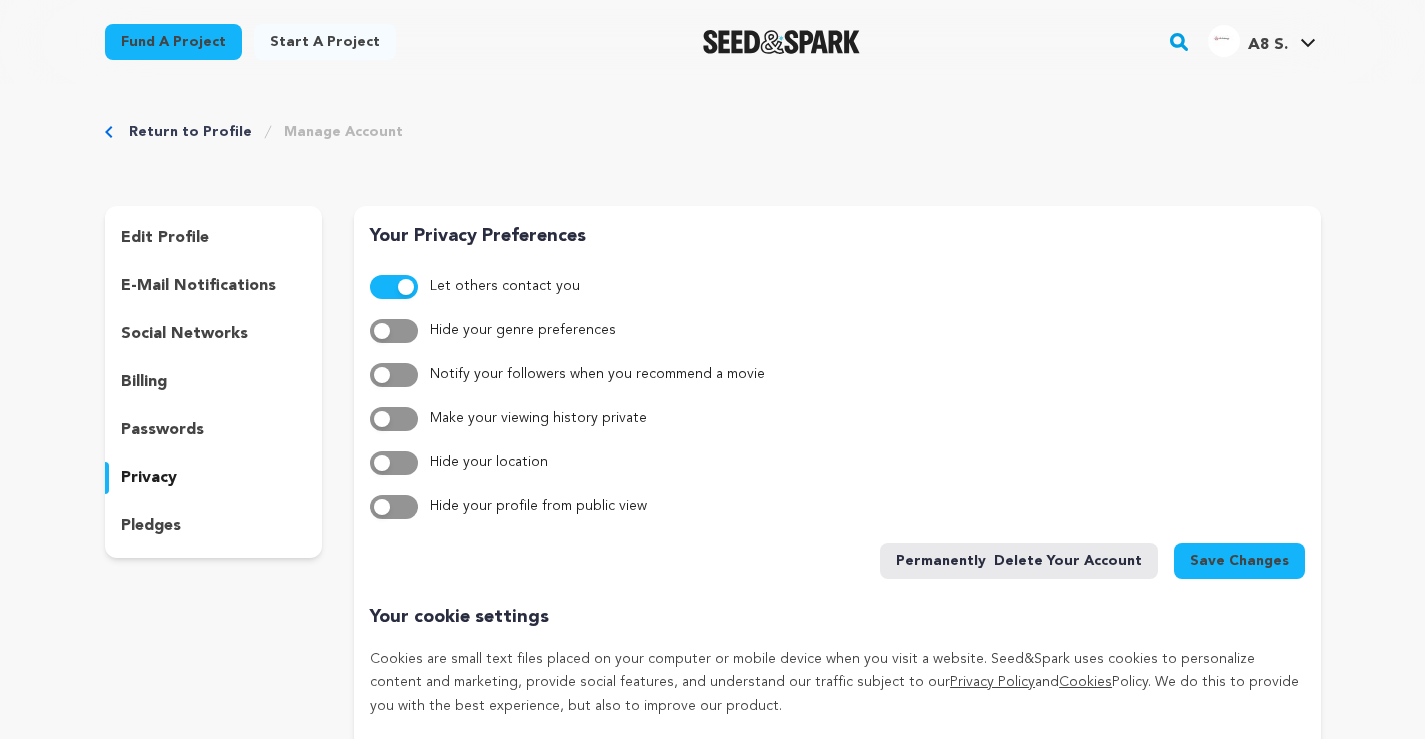 scroll, scrollTop: 0, scrollLeft: 0, axis: both 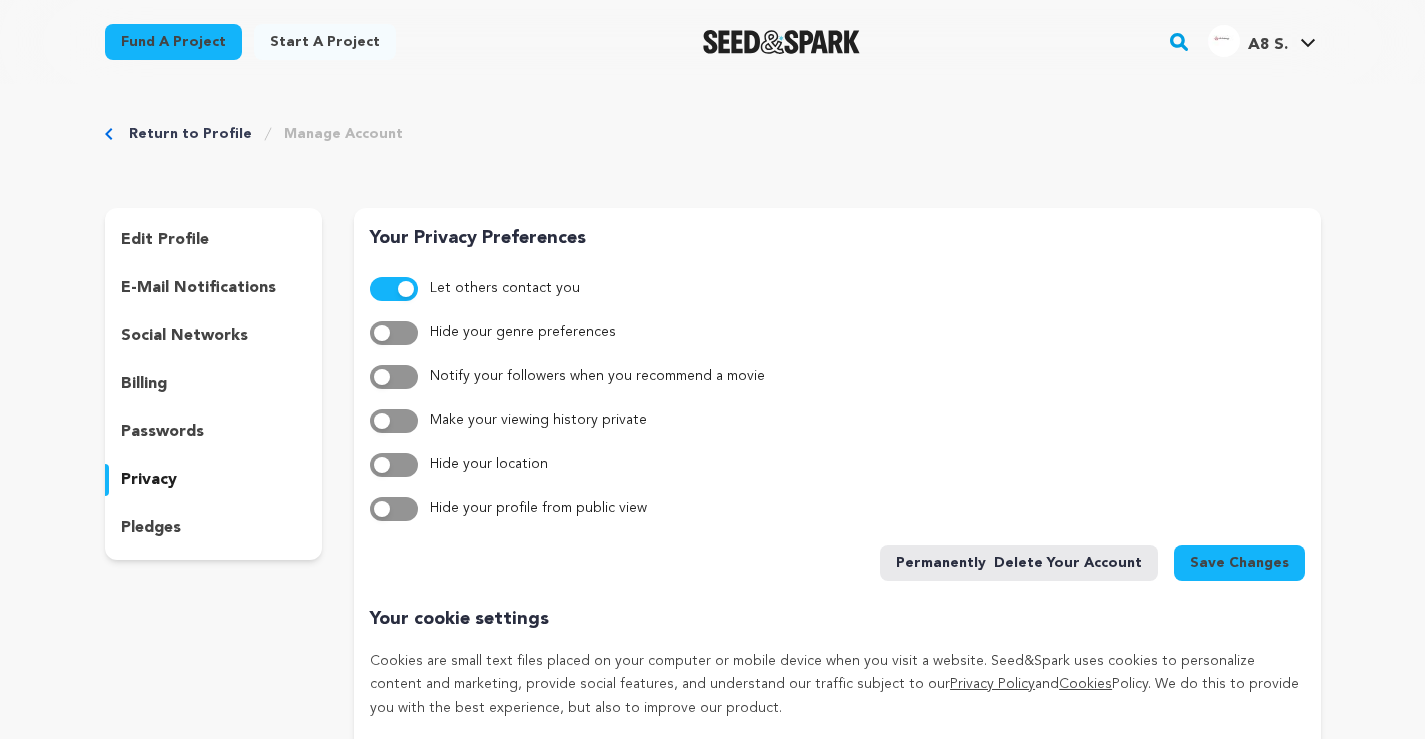 drag, startPoint x: 394, startPoint y: 504, endPoint x: 623, endPoint y: 571, distance: 238.60008 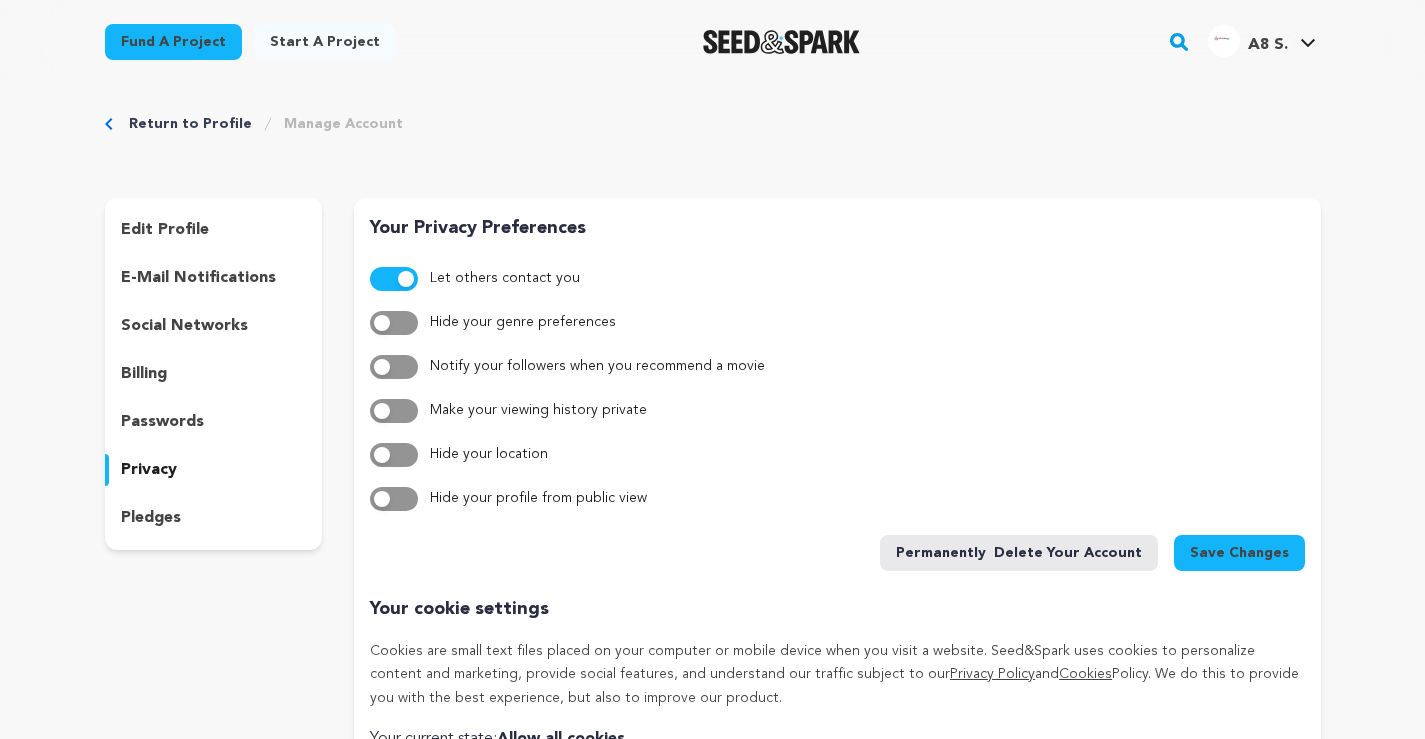 scroll, scrollTop: 0, scrollLeft: 0, axis: both 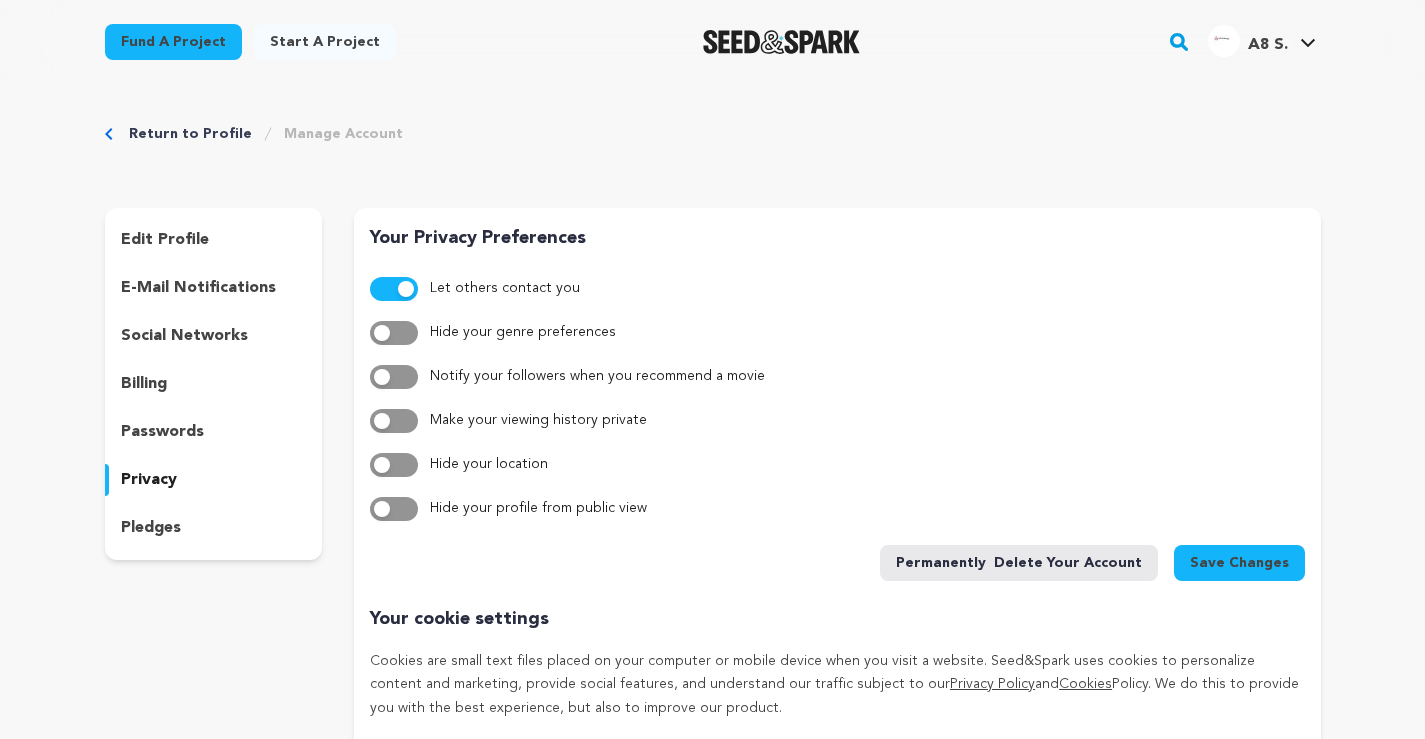click on "pledges" at bounding box center [214, 528] 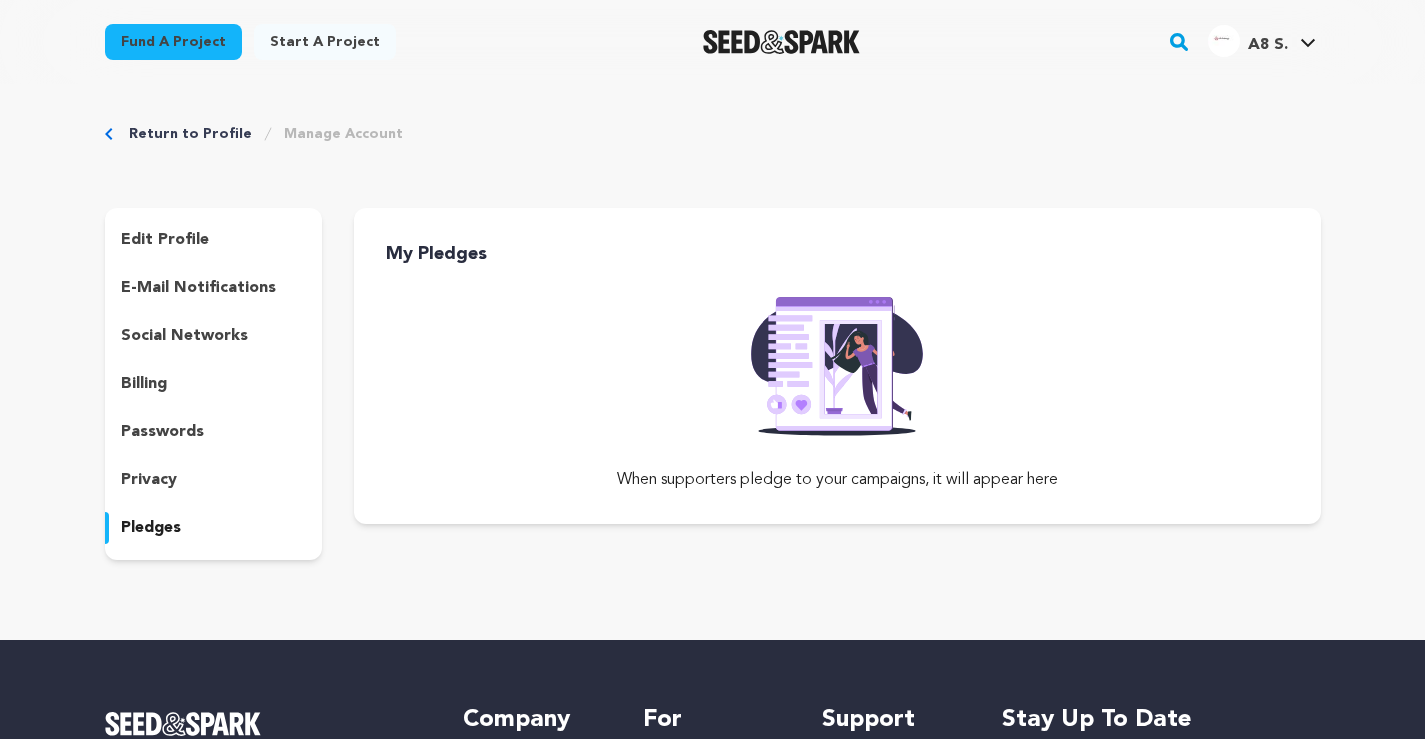 click on "edit profile" at bounding box center [214, 240] 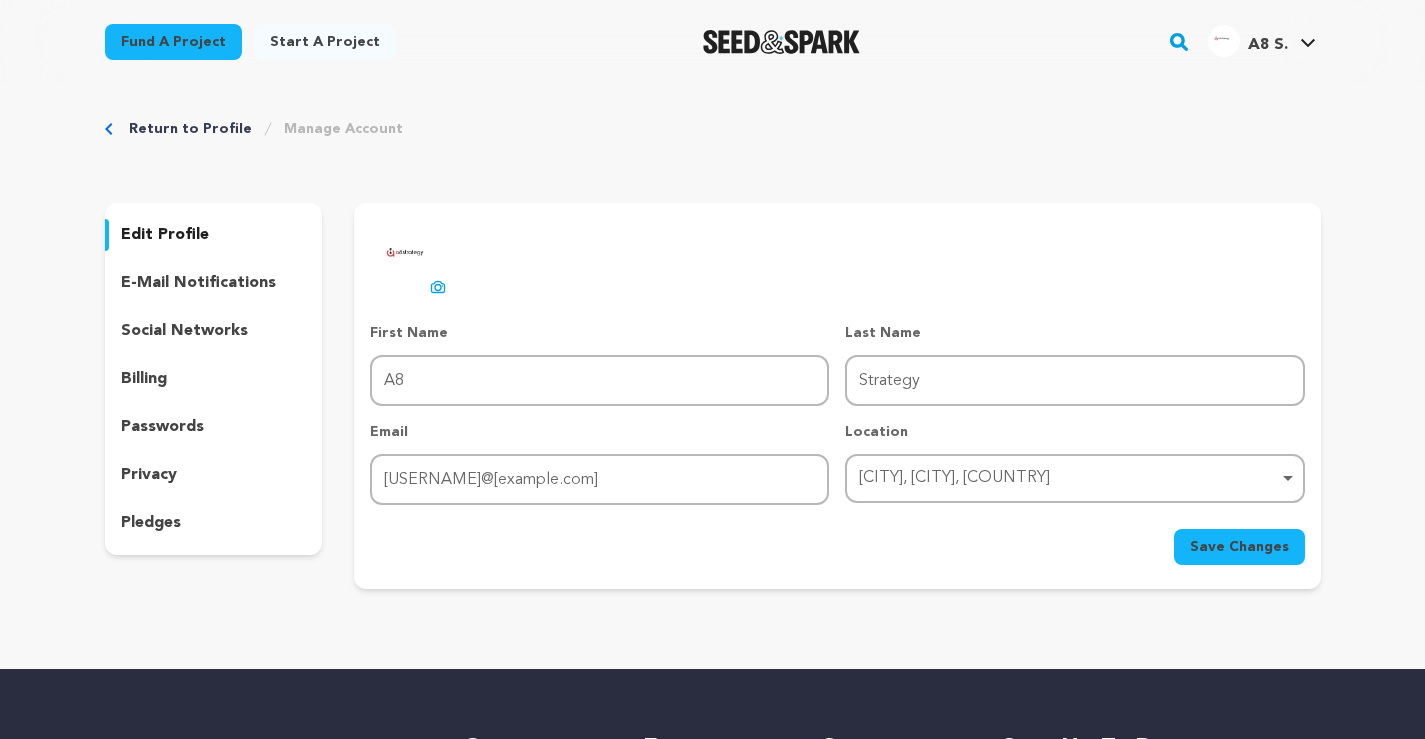 scroll, scrollTop: 0, scrollLeft: 0, axis: both 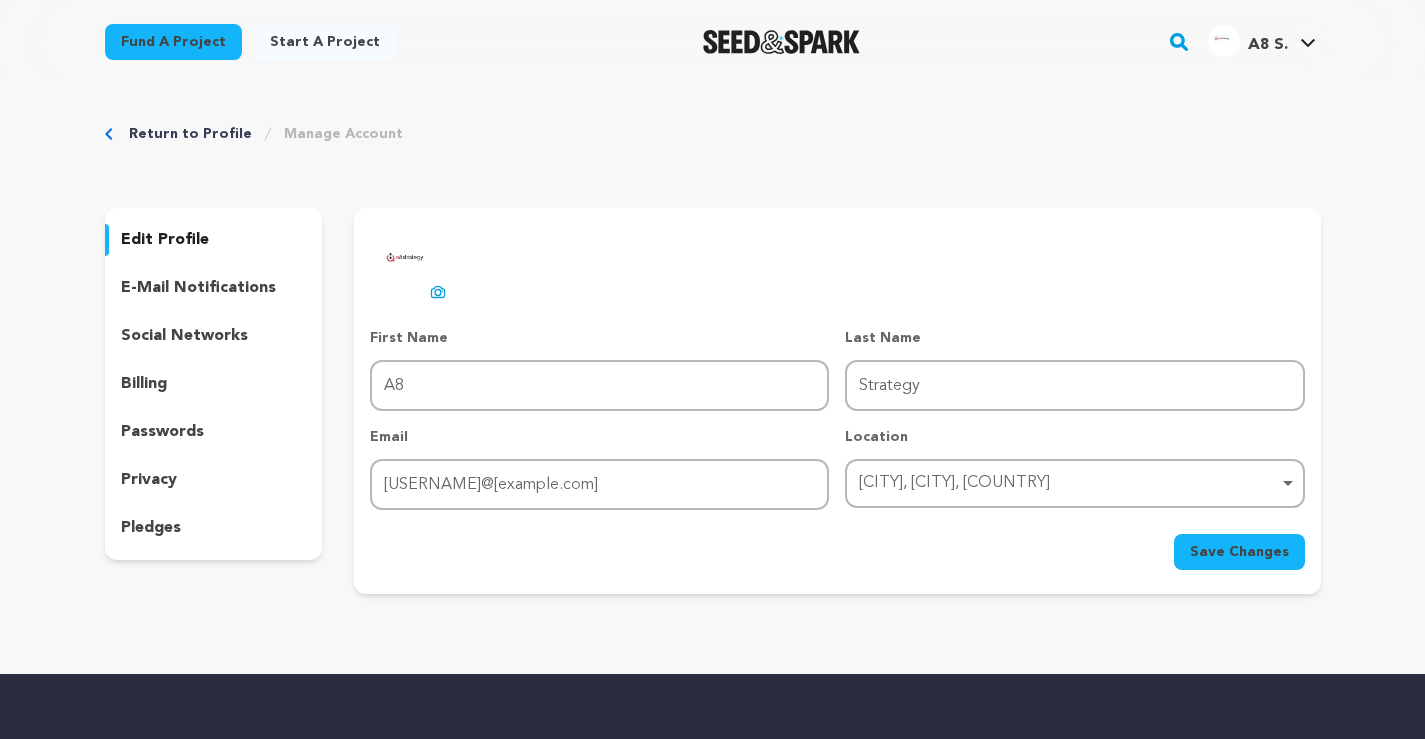 click 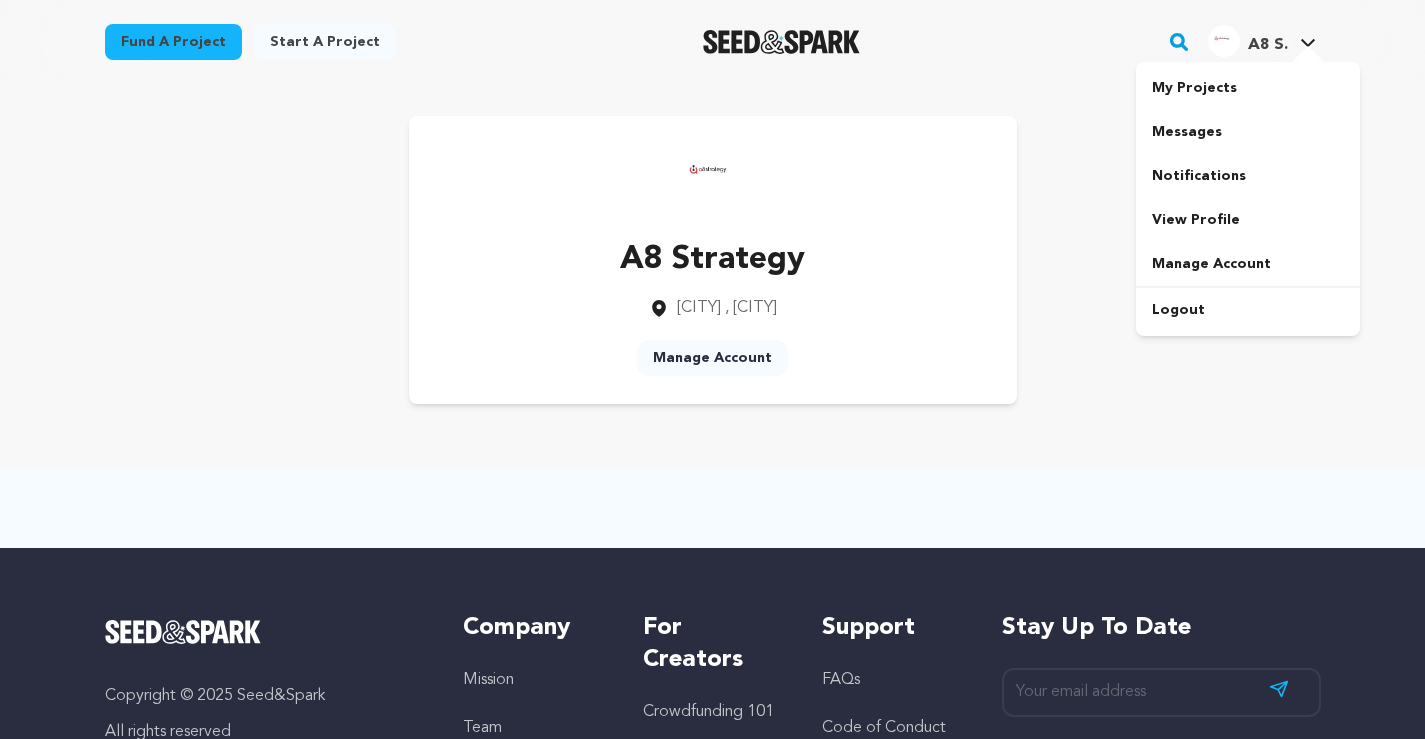 scroll, scrollTop: 0, scrollLeft: 0, axis: both 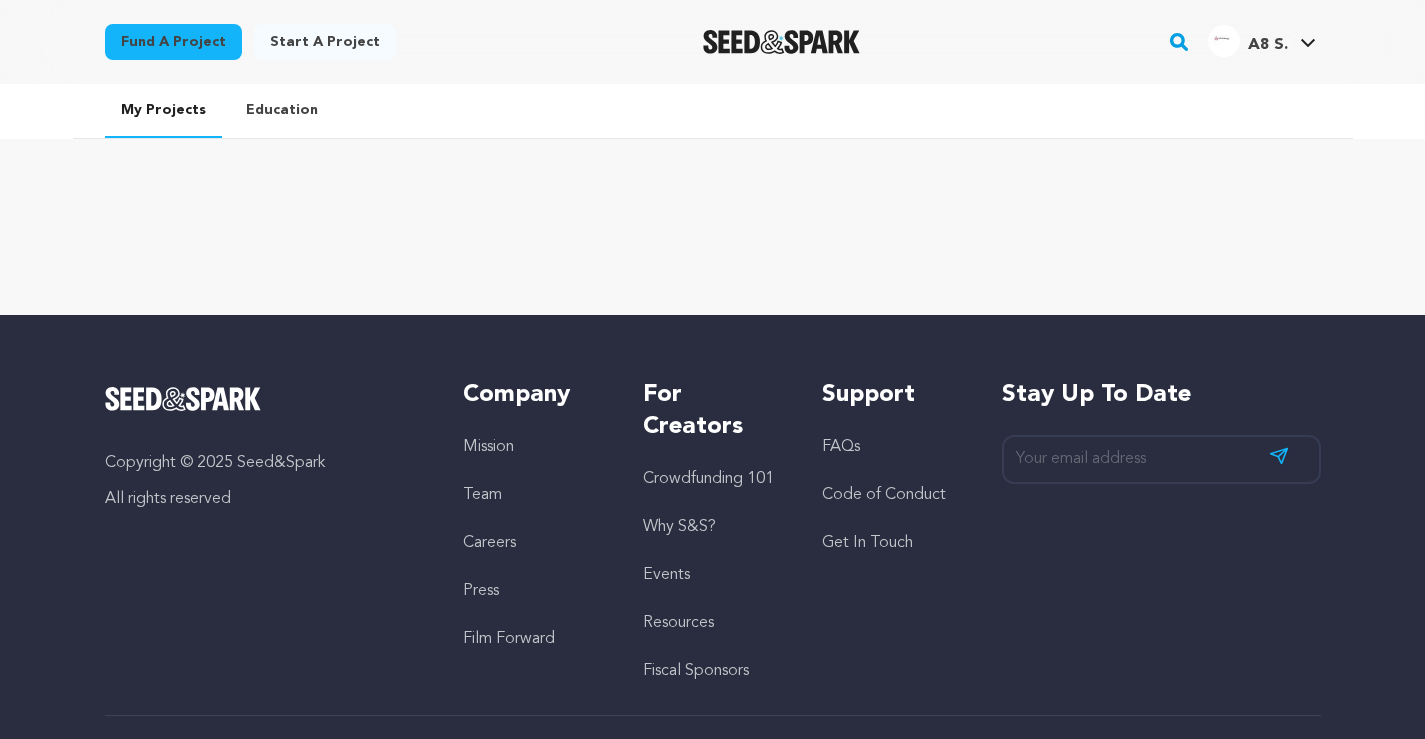 click on "Fund a project" at bounding box center [173, 42] 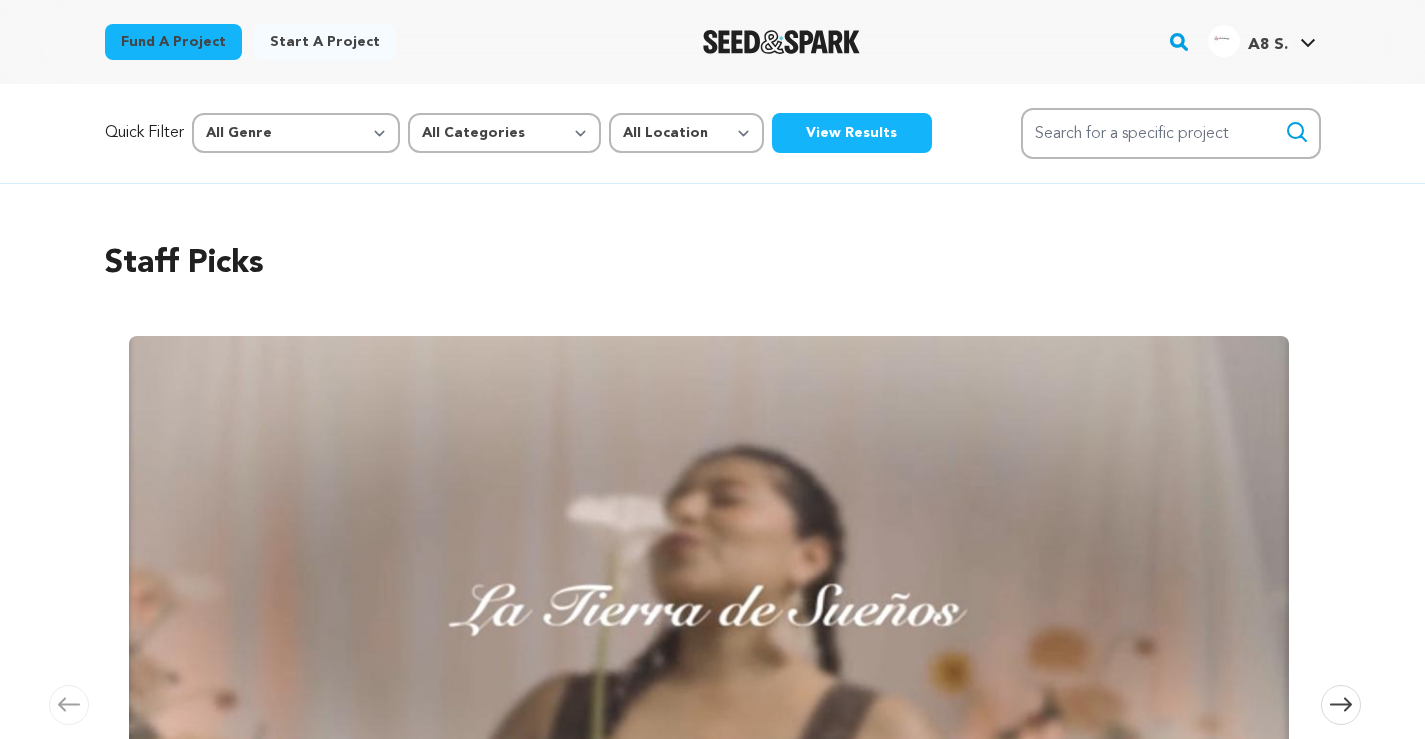 scroll, scrollTop: 0, scrollLeft: 0, axis: both 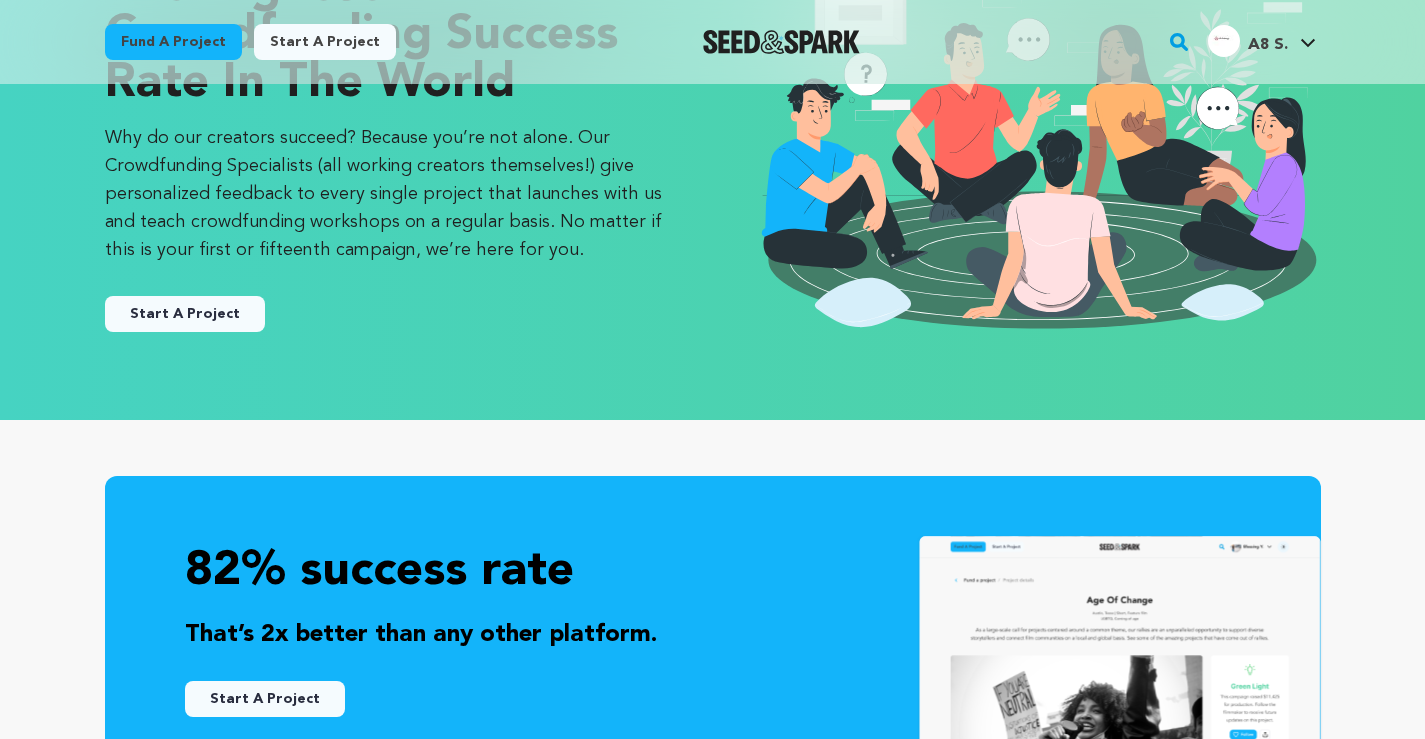click on "Start A Project" at bounding box center [185, 314] 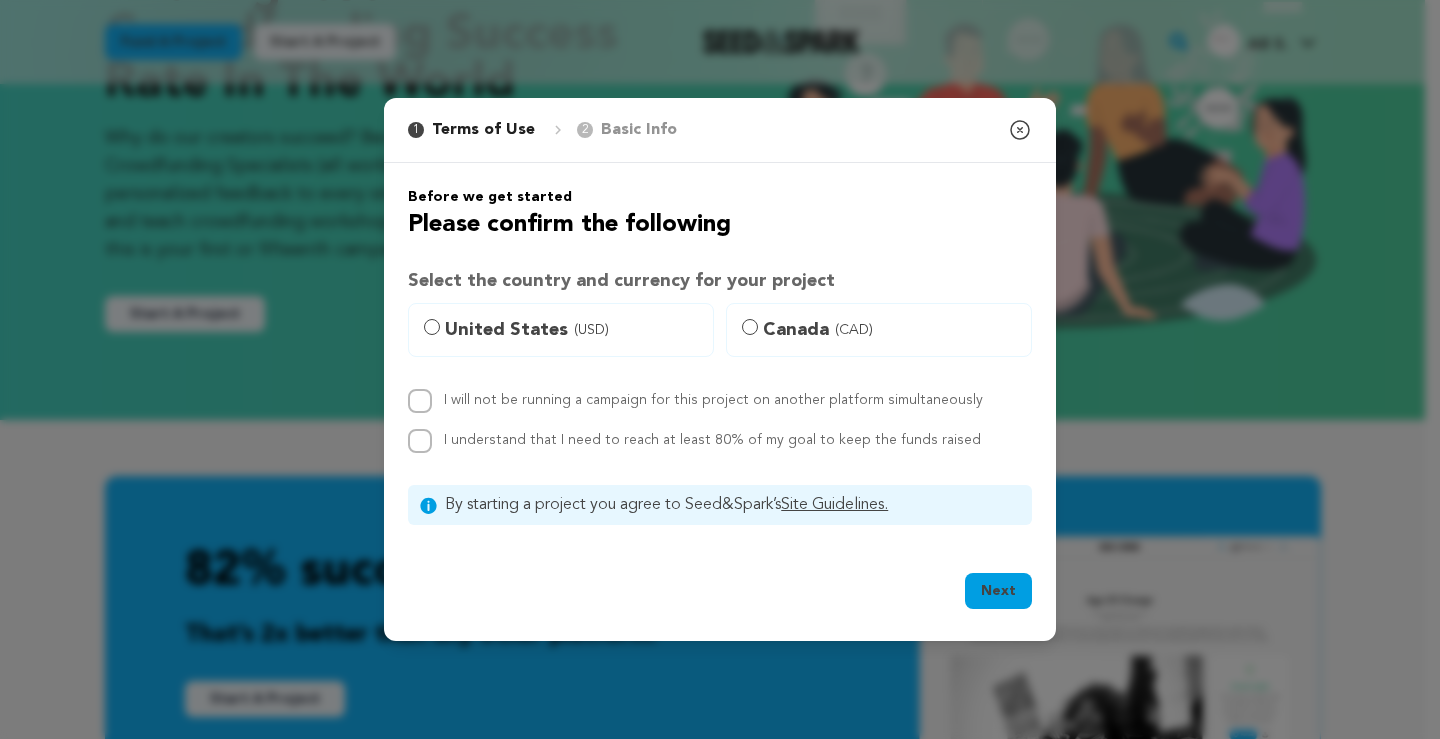 click on "1
Terms of Use
2
Basic Info
You started your project!
Close modal" at bounding box center (720, 130) 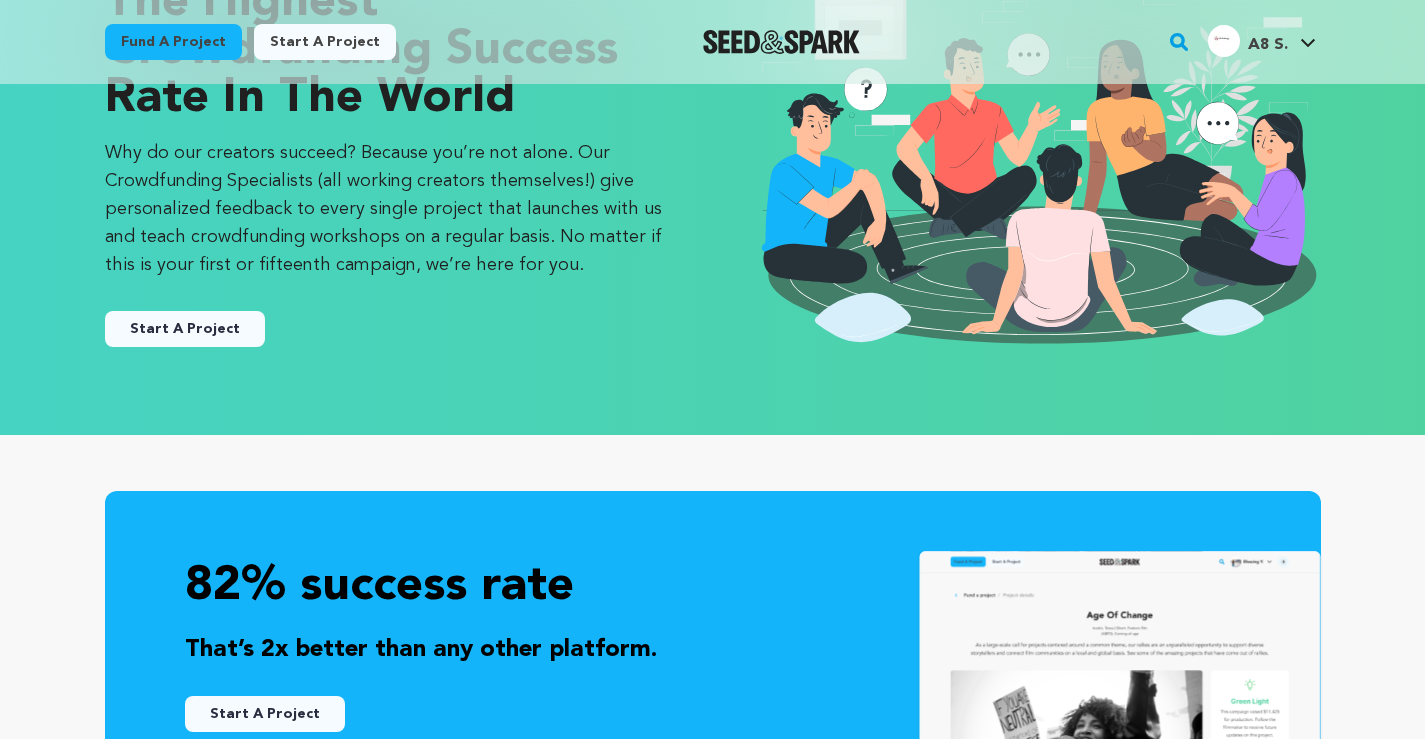 scroll, scrollTop: 0, scrollLeft: 0, axis: both 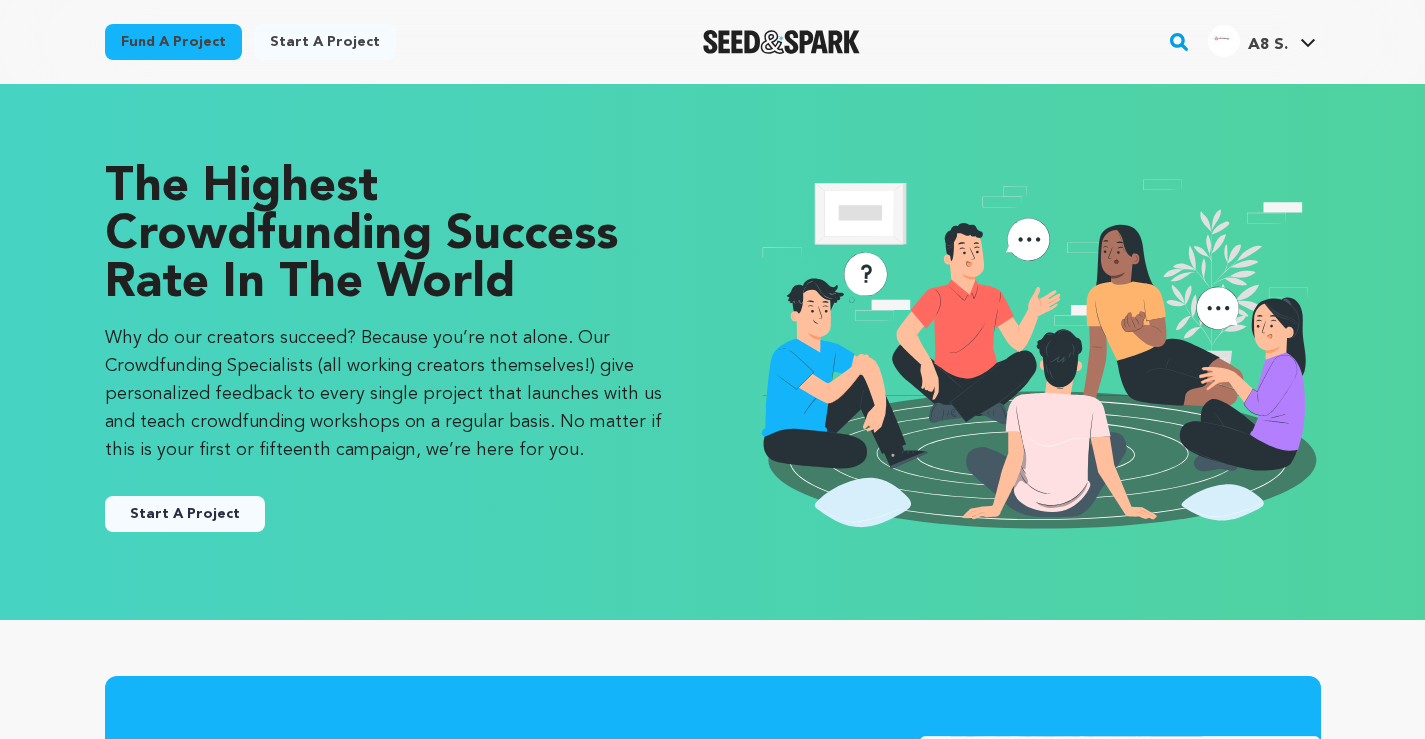 click on "A8 S." at bounding box center [1268, 45] 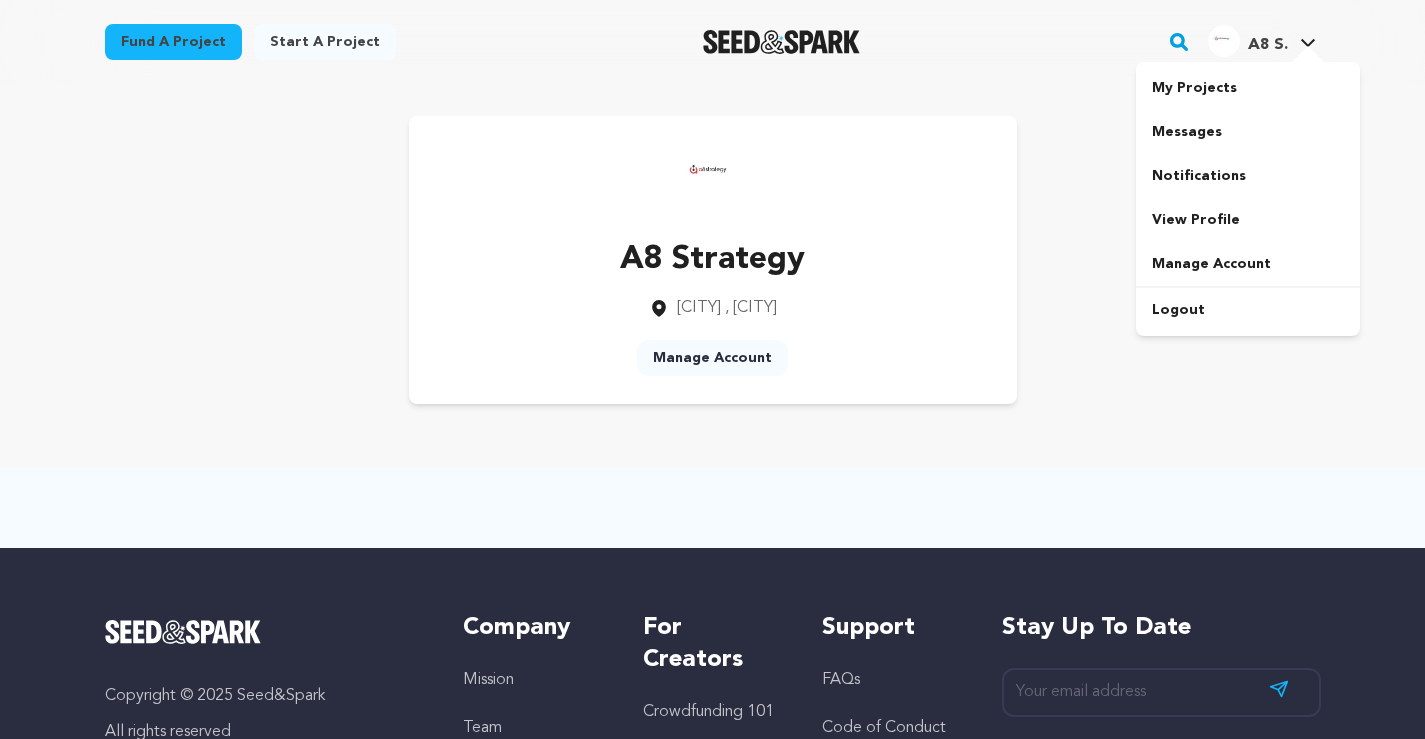 scroll, scrollTop: 0, scrollLeft: 0, axis: both 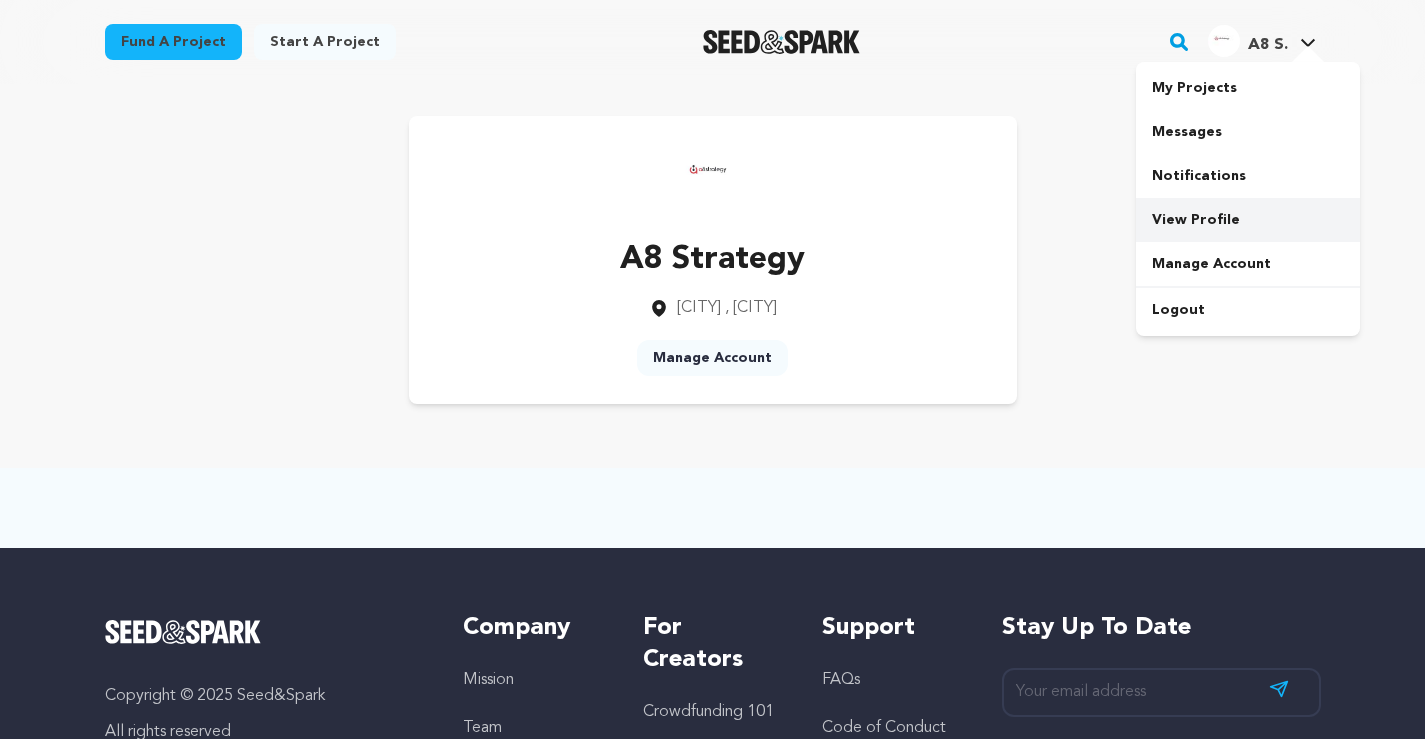click on "View Profile" at bounding box center (1248, 220) 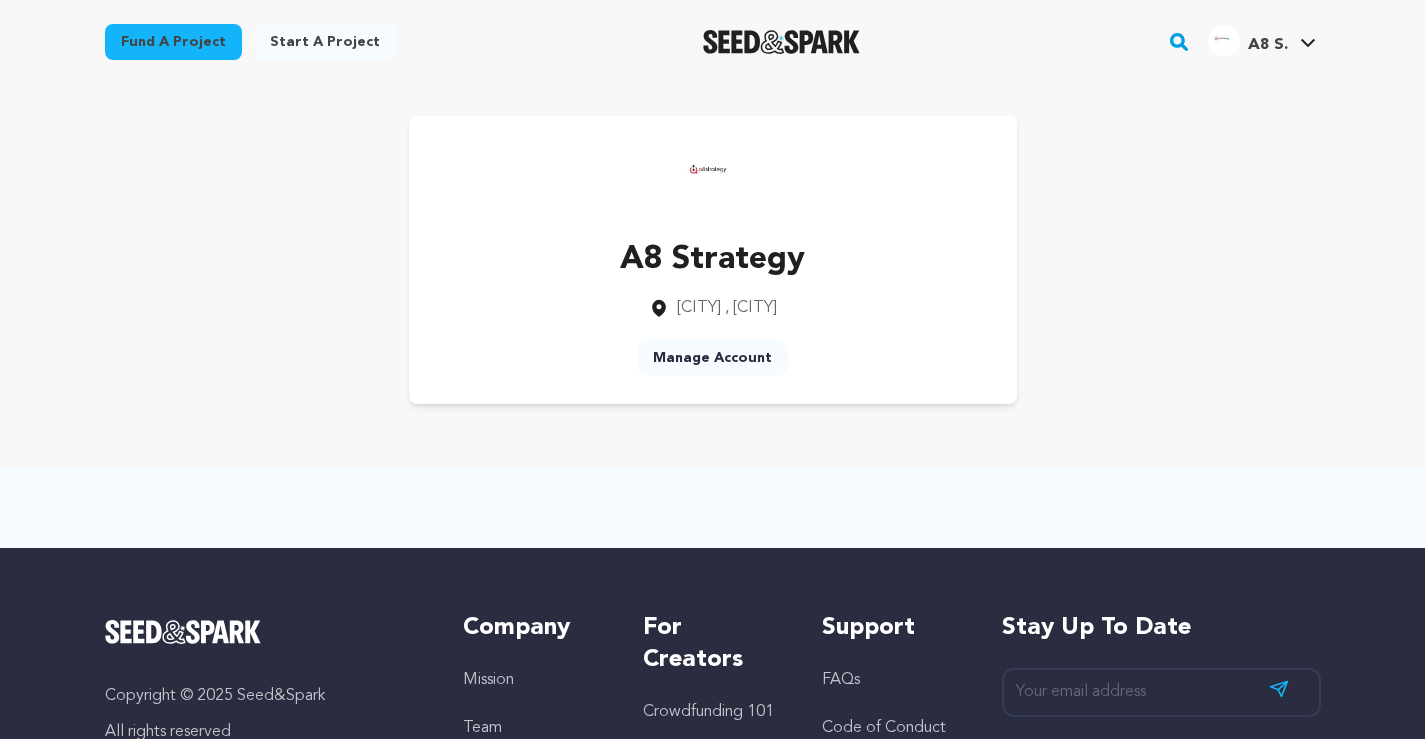 scroll, scrollTop: 0, scrollLeft: 0, axis: both 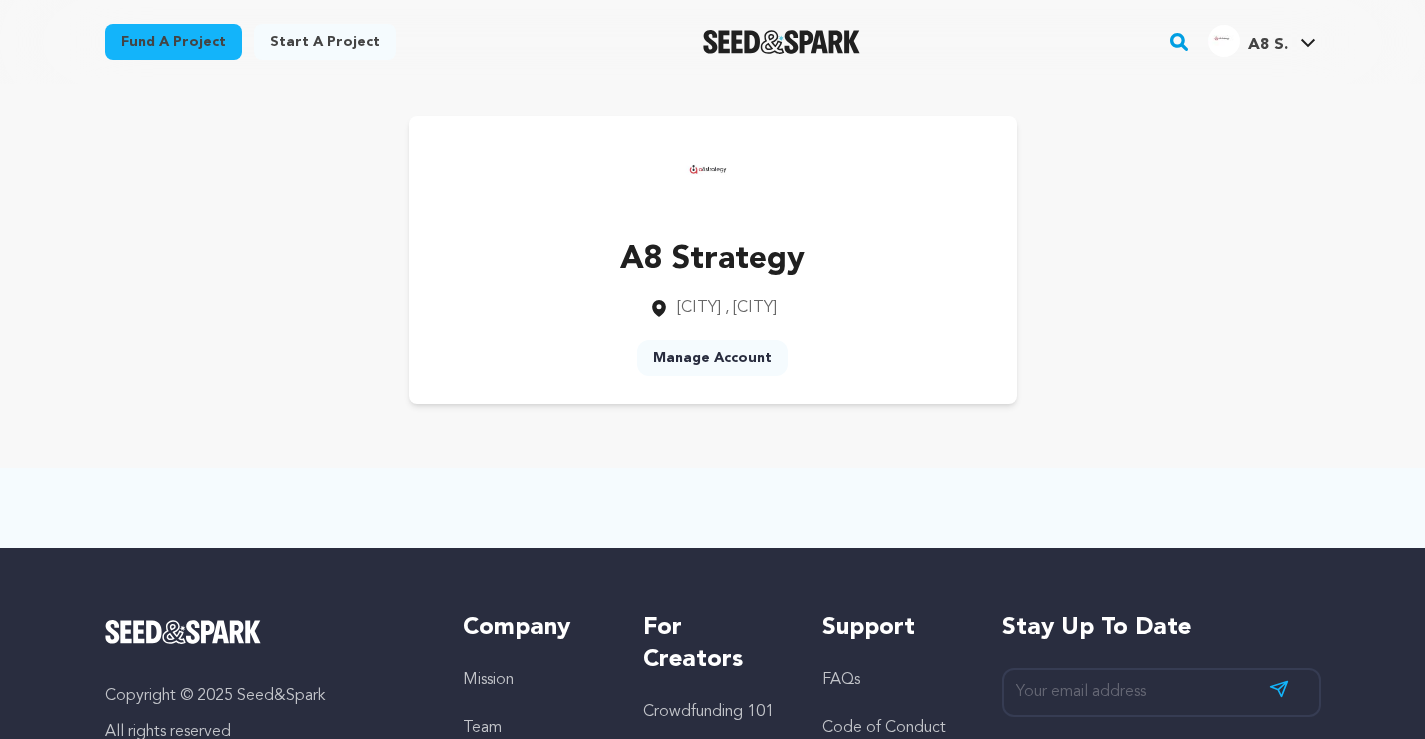 click on "Manage Account" at bounding box center [712, 358] 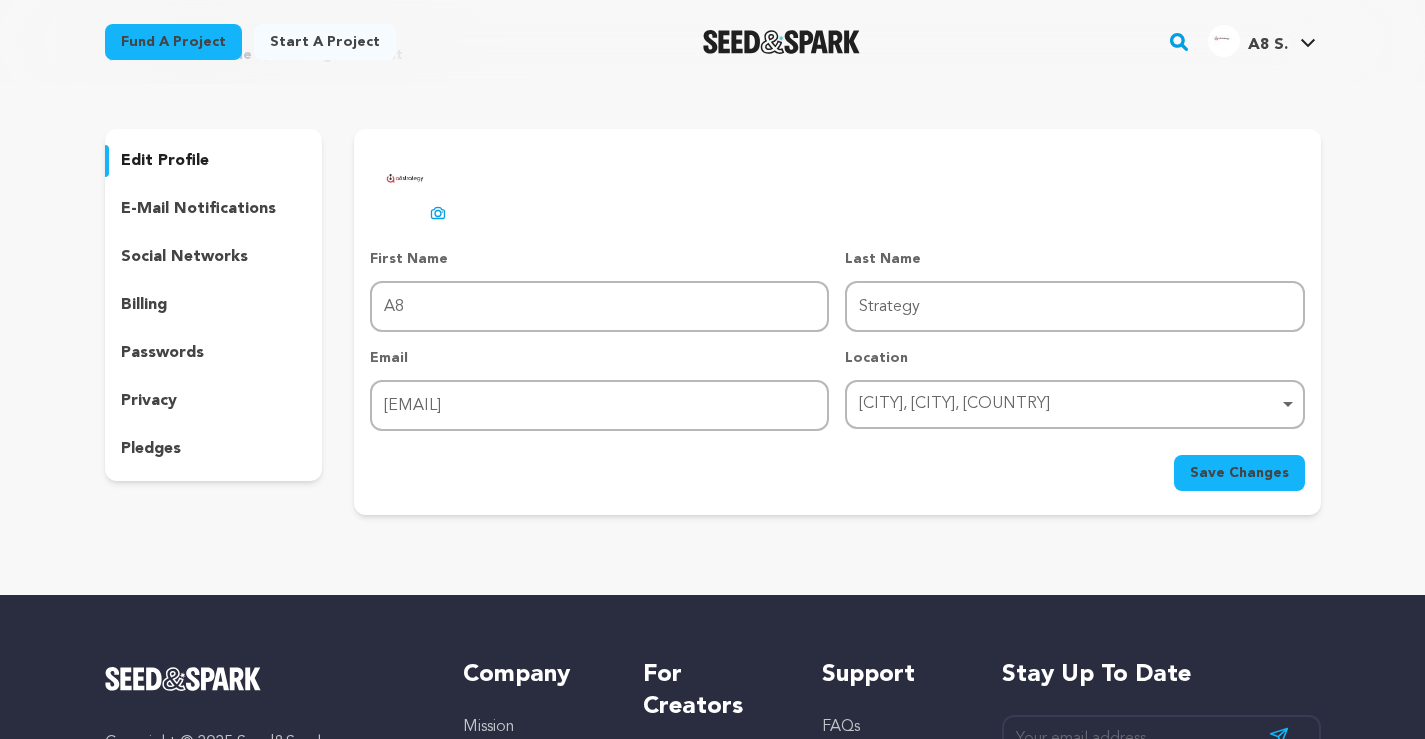 scroll, scrollTop: 0, scrollLeft: 0, axis: both 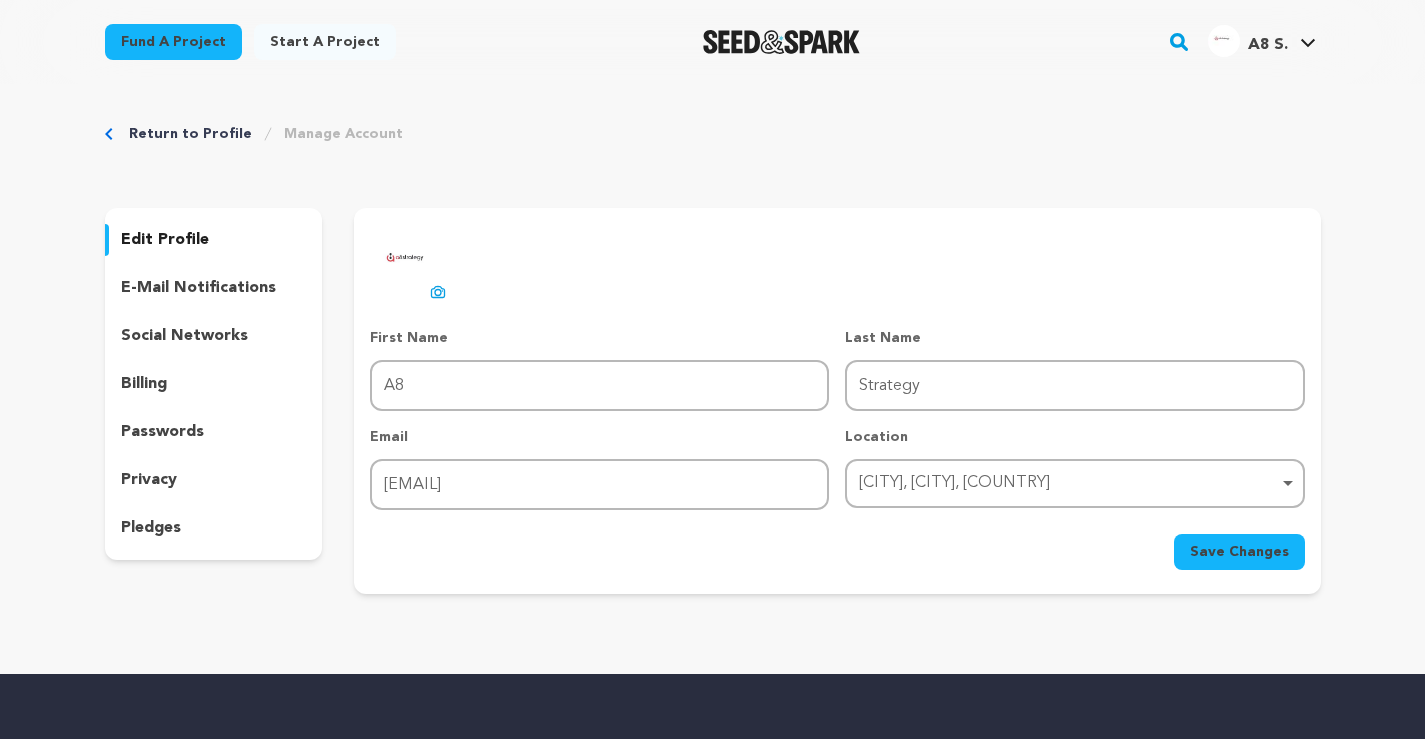 click on "Save Changes" at bounding box center [1239, 552] 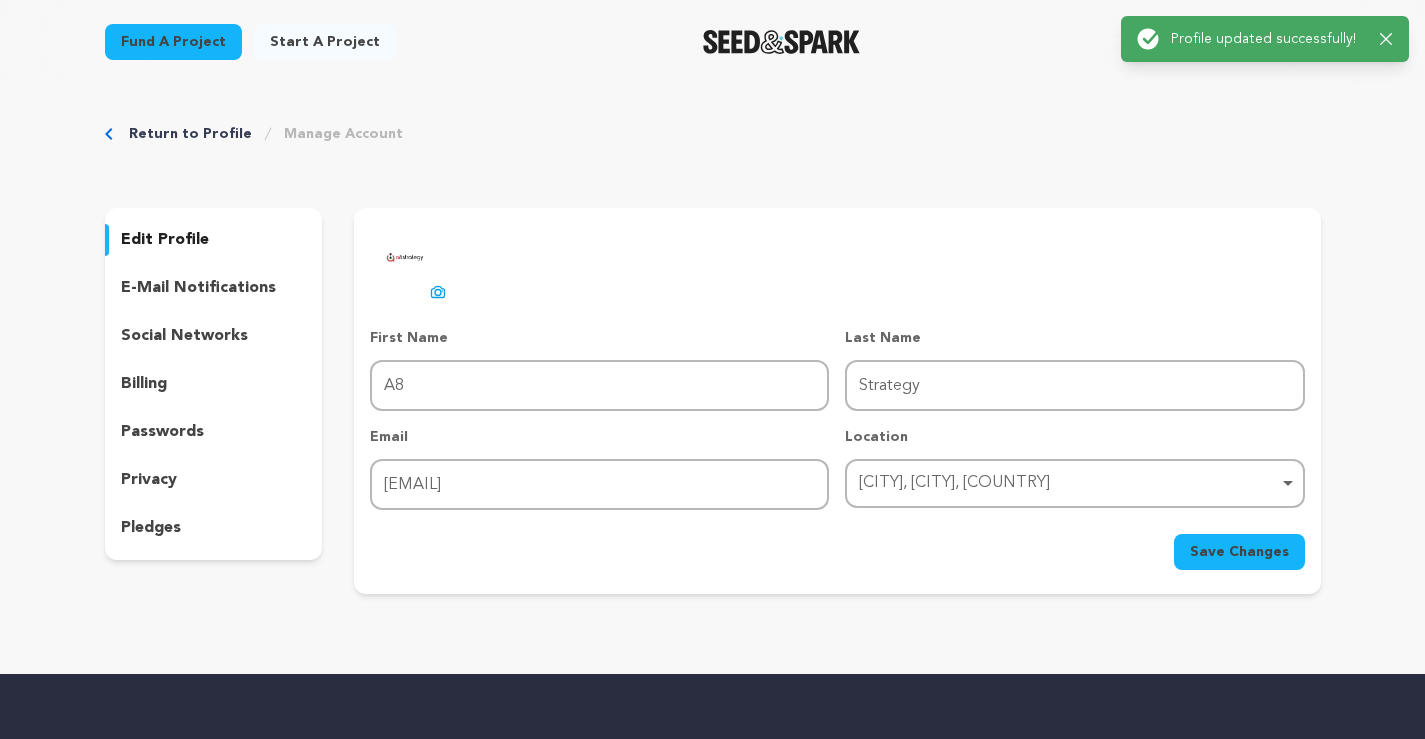 click on "Success:
Info:
Warning:
Error:
Close notification" at bounding box center [1265, 39] 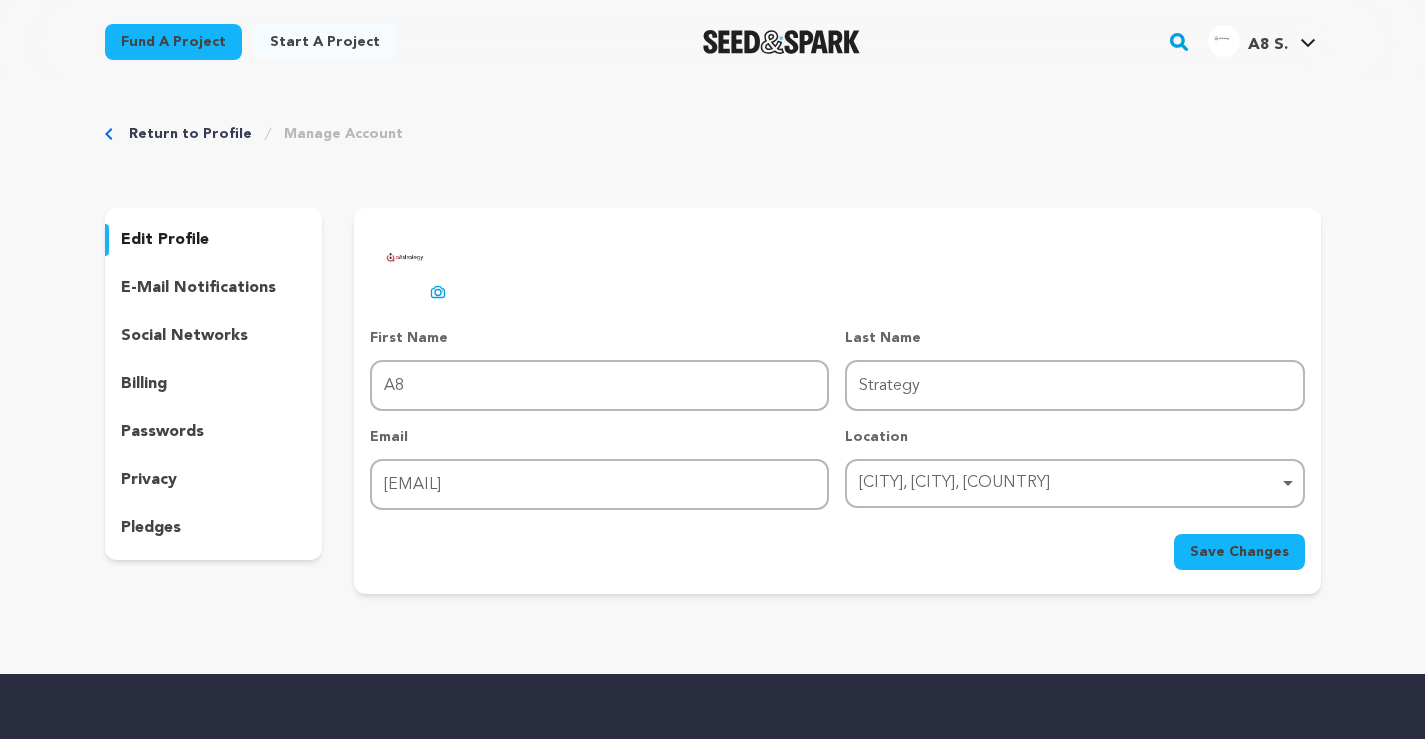 click on "Success:
Info:
Warning:
Error:
Close notification" at bounding box center [1265, 39] 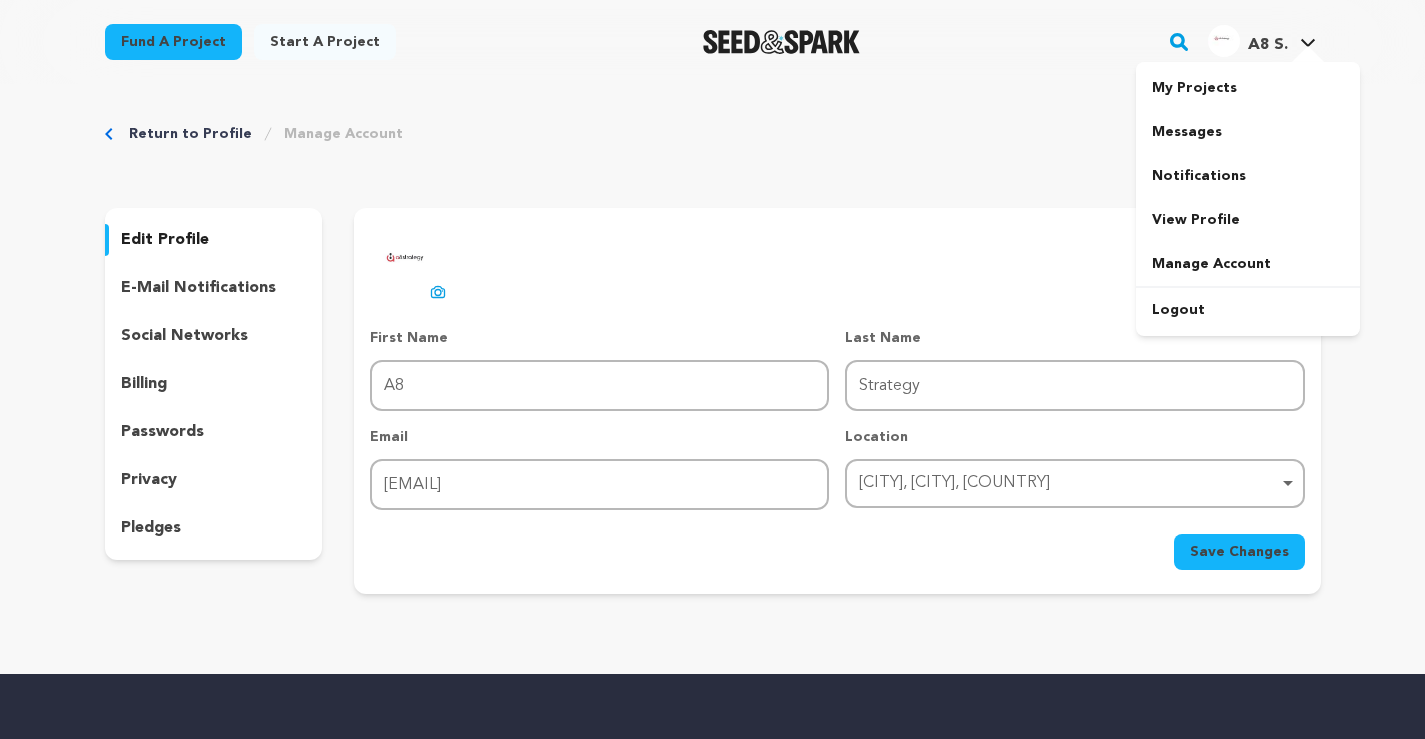 click at bounding box center (1308, 56) 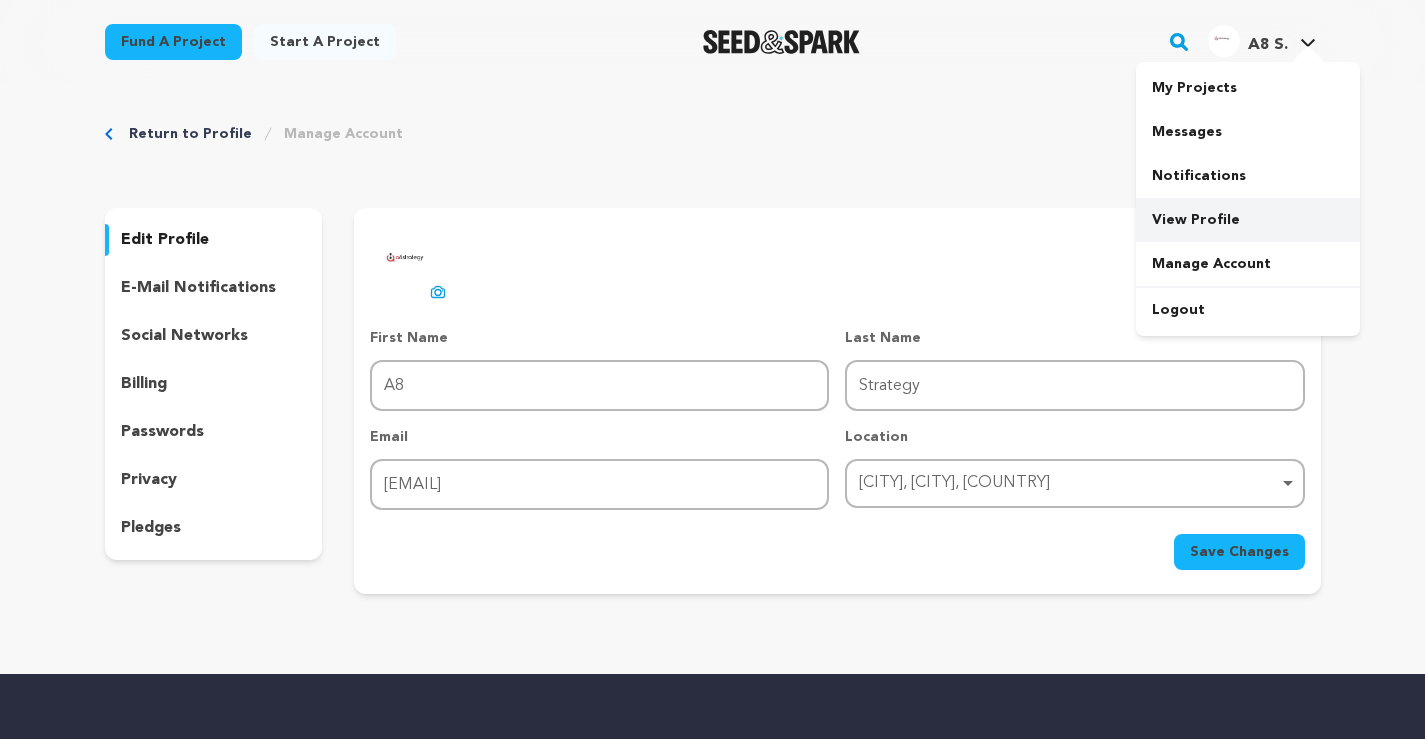 click on "View Profile" at bounding box center [1248, 220] 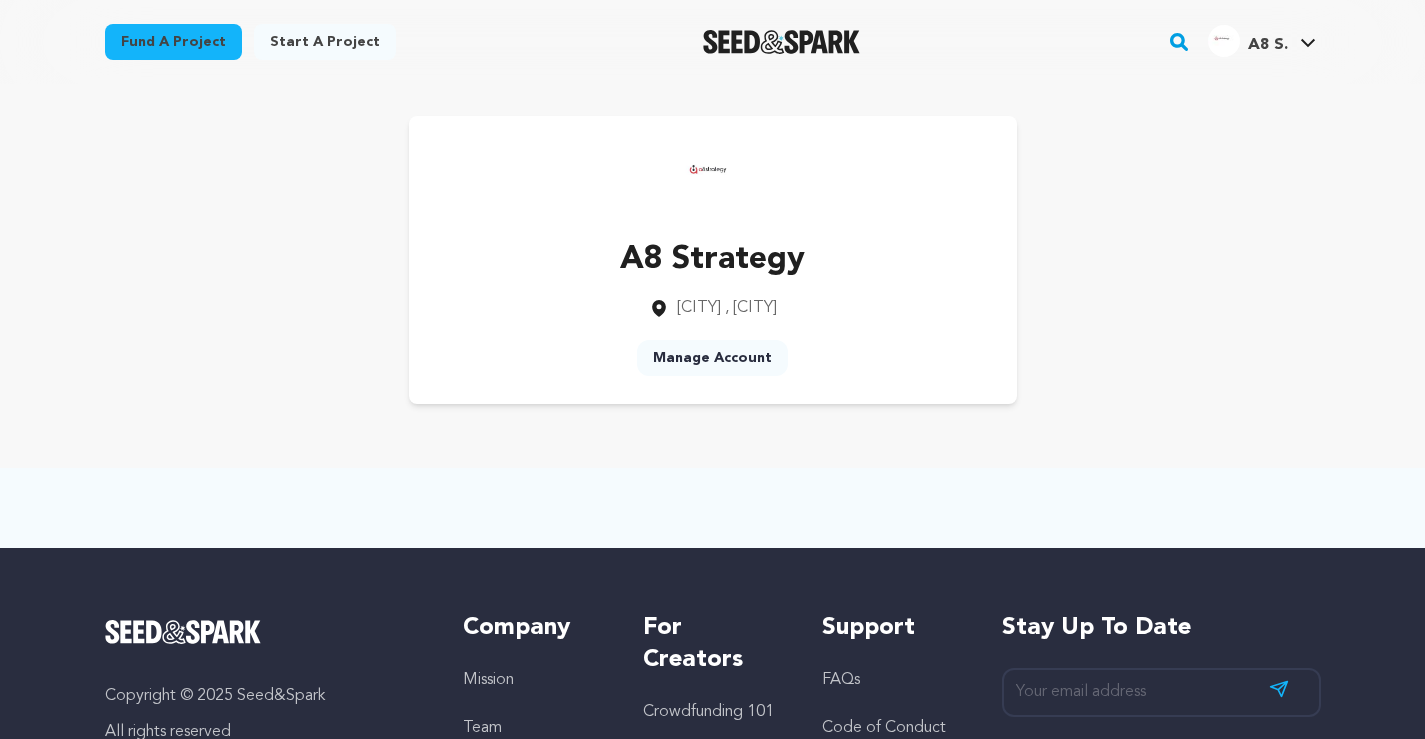 scroll, scrollTop: 0, scrollLeft: 0, axis: both 